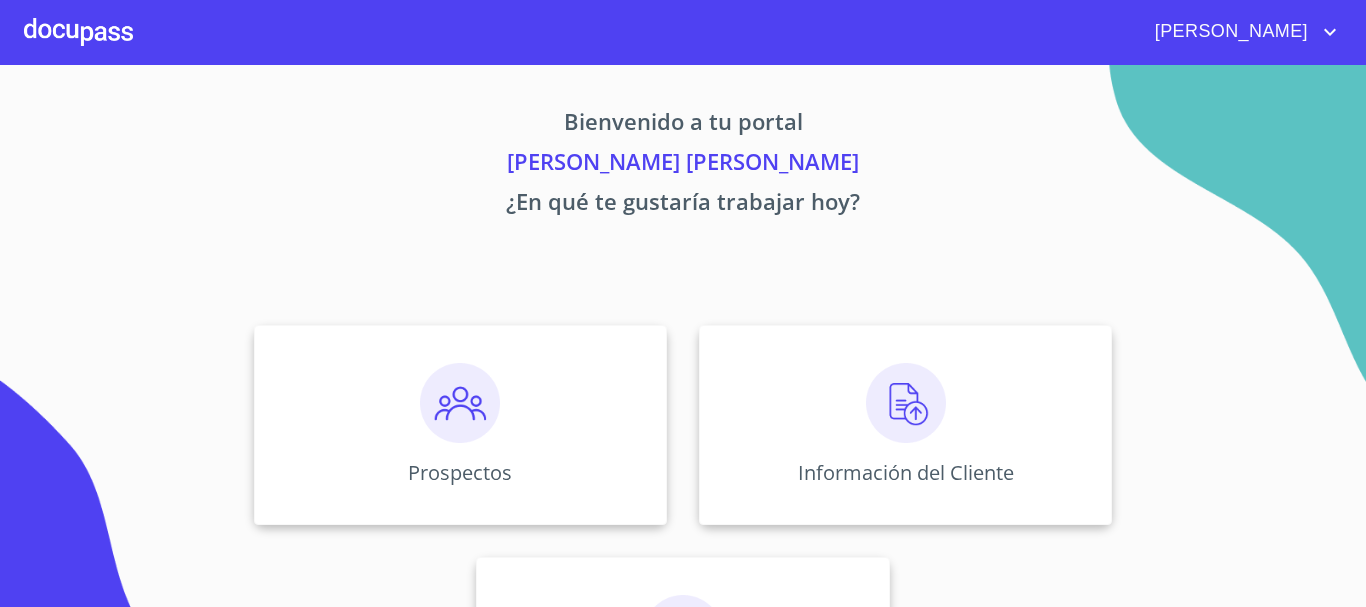 scroll, scrollTop: 0, scrollLeft: 0, axis: both 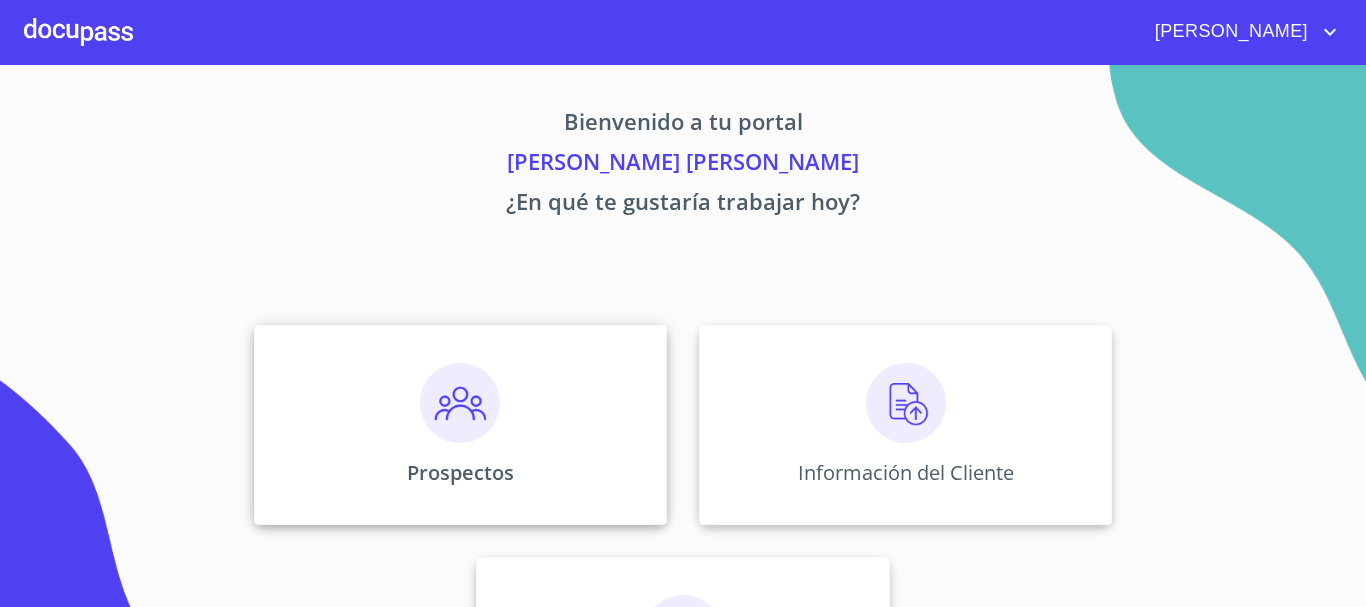 click at bounding box center (460, 403) 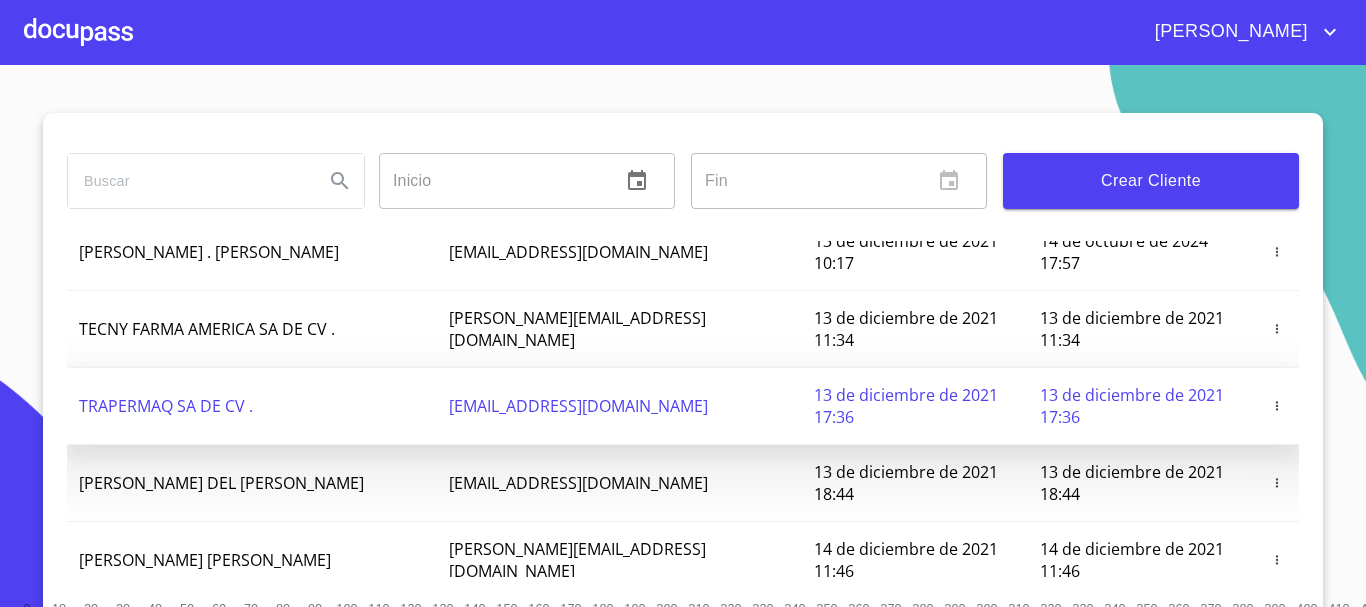 scroll, scrollTop: 0, scrollLeft: 0, axis: both 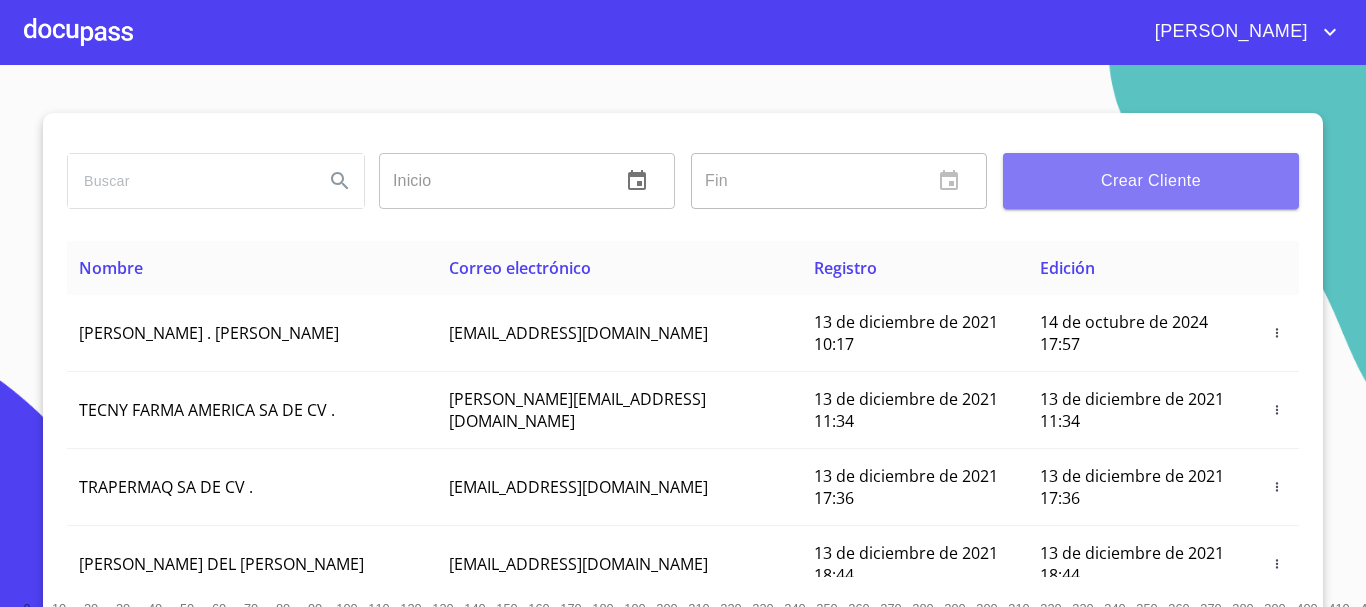 click on "Crear Cliente" at bounding box center (1151, 181) 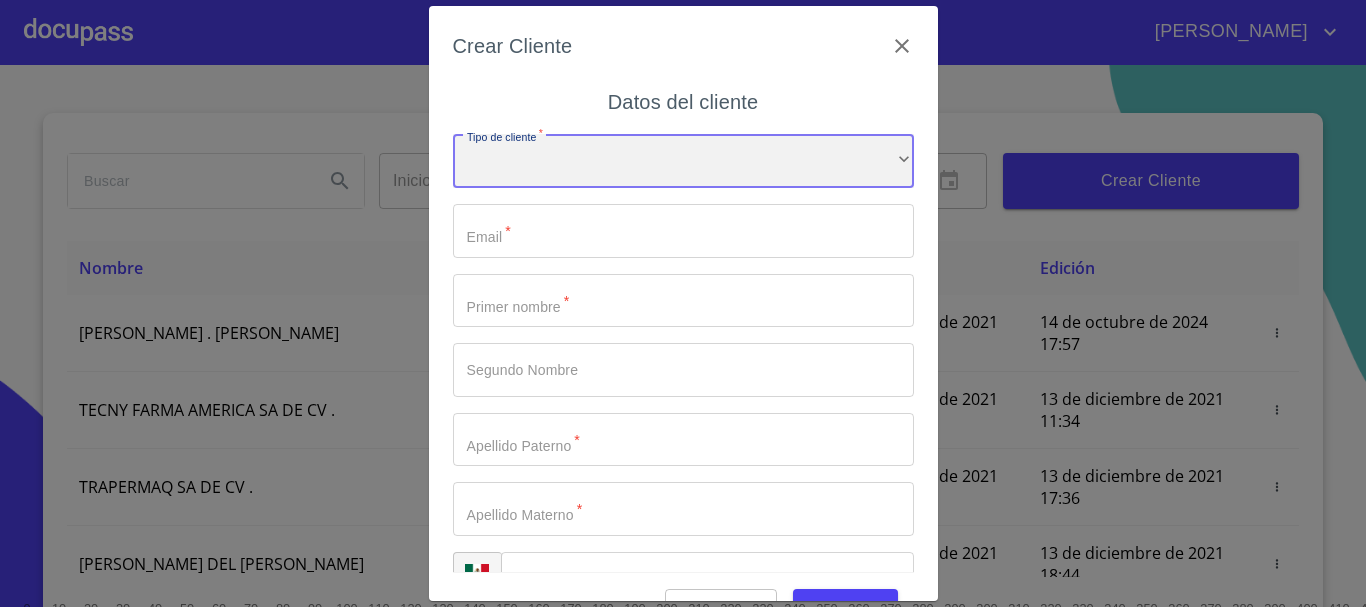 click on "​" at bounding box center (683, 161) 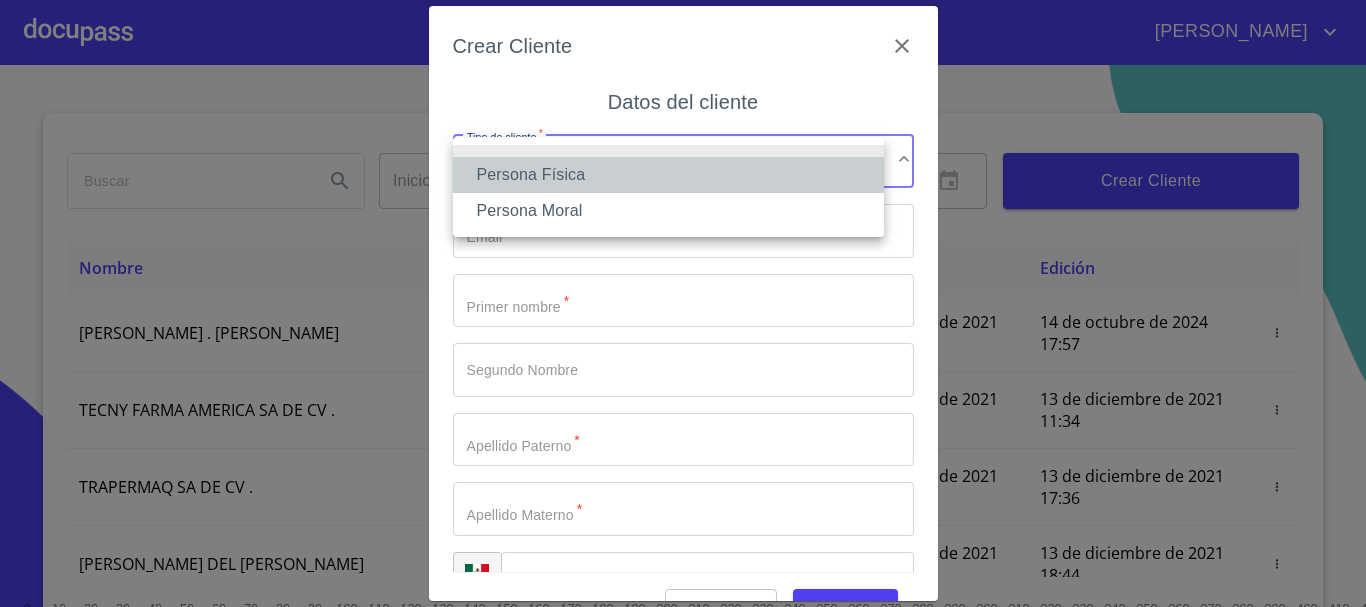 click on "Persona Física" at bounding box center [668, 175] 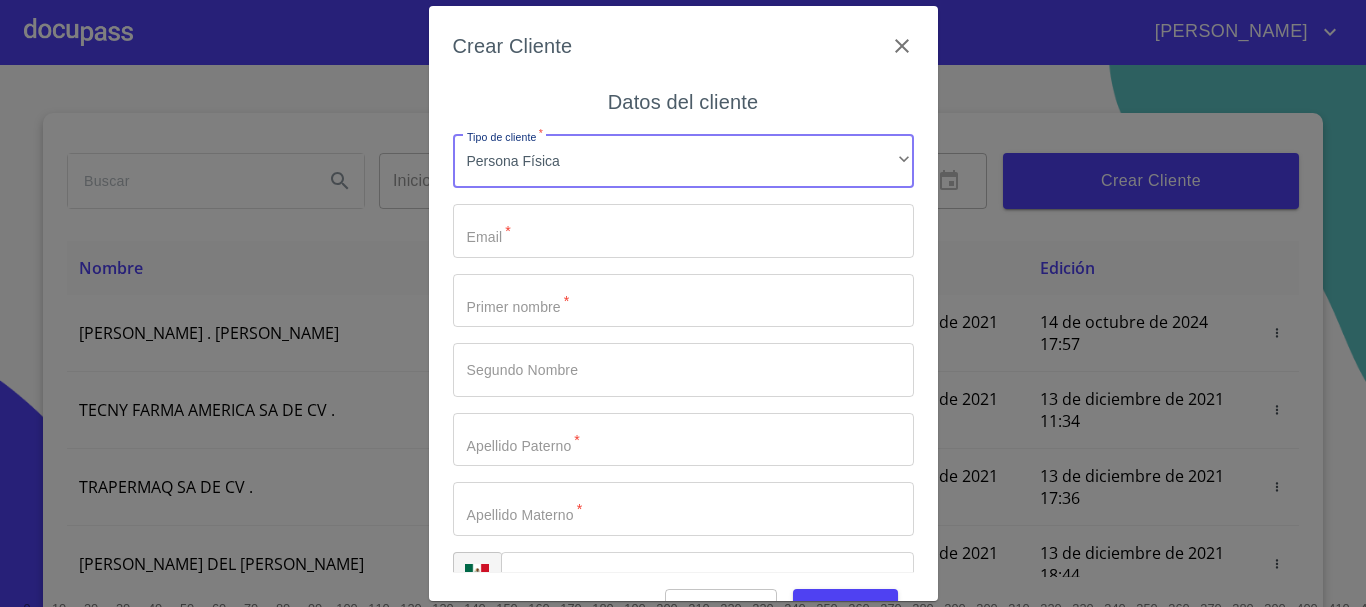 click on "Tipo de cliente   *" at bounding box center (683, 231) 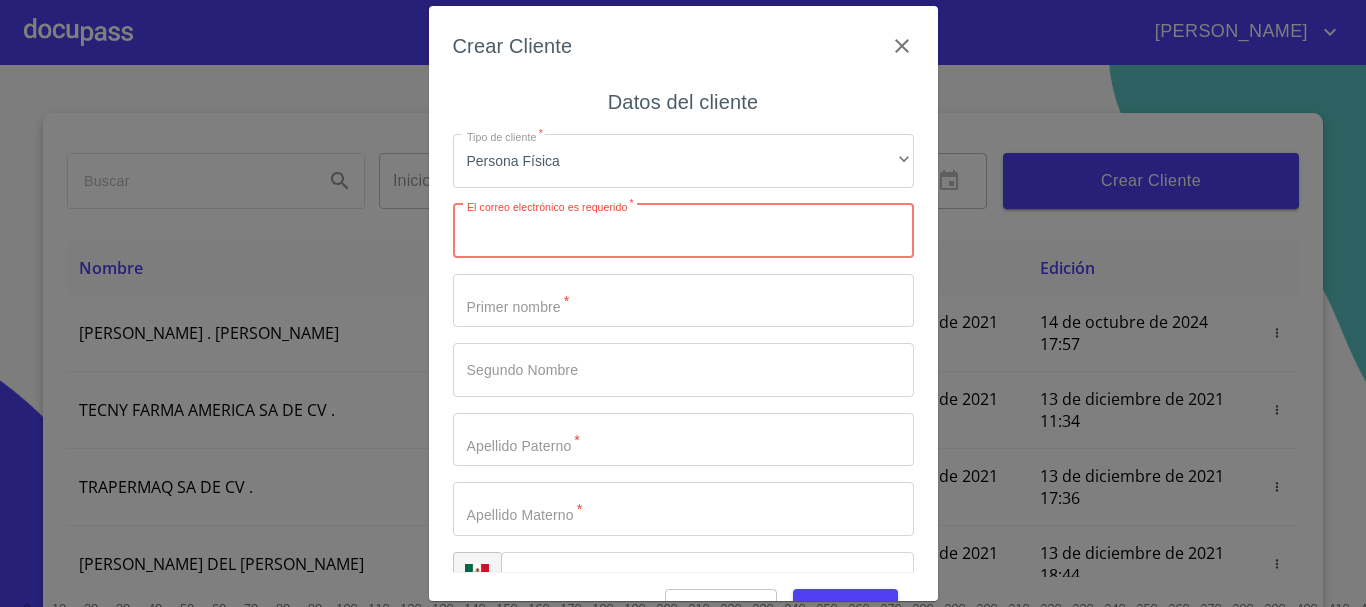 click on "Tipo de cliente   *" at bounding box center [683, 231] 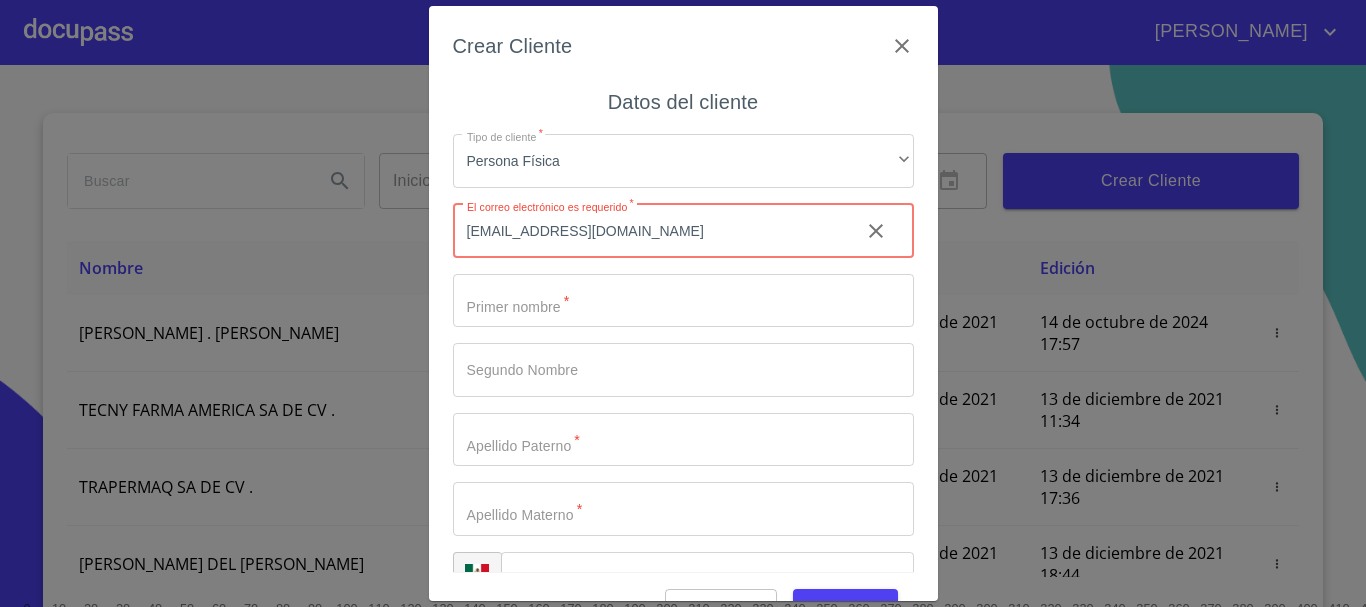 type on "[EMAIL_ADDRESS][DOMAIN_NAME]" 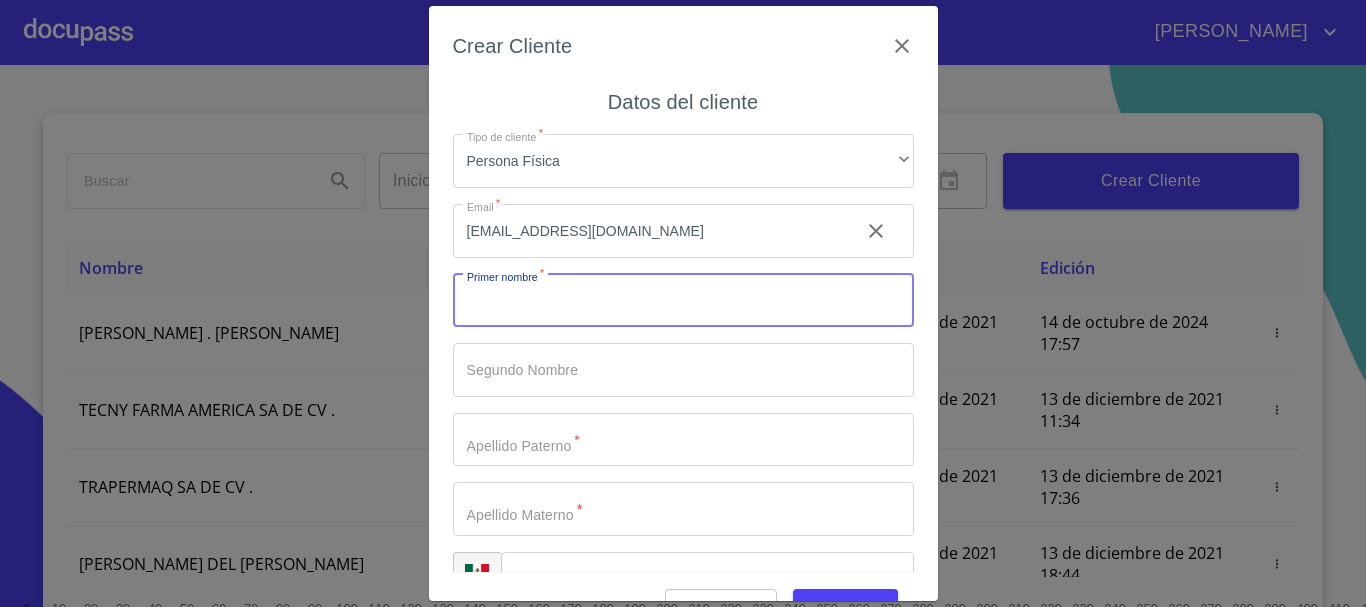 click on "Tipo de cliente   *" at bounding box center (683, 301) 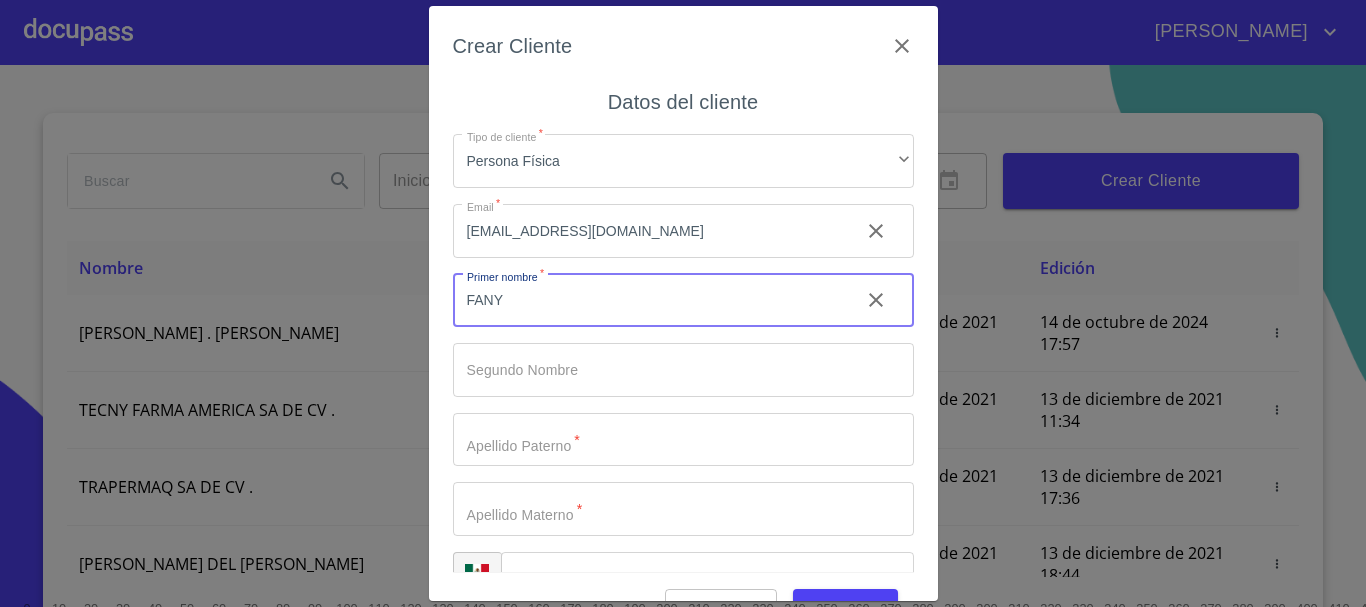 type on "FANY" 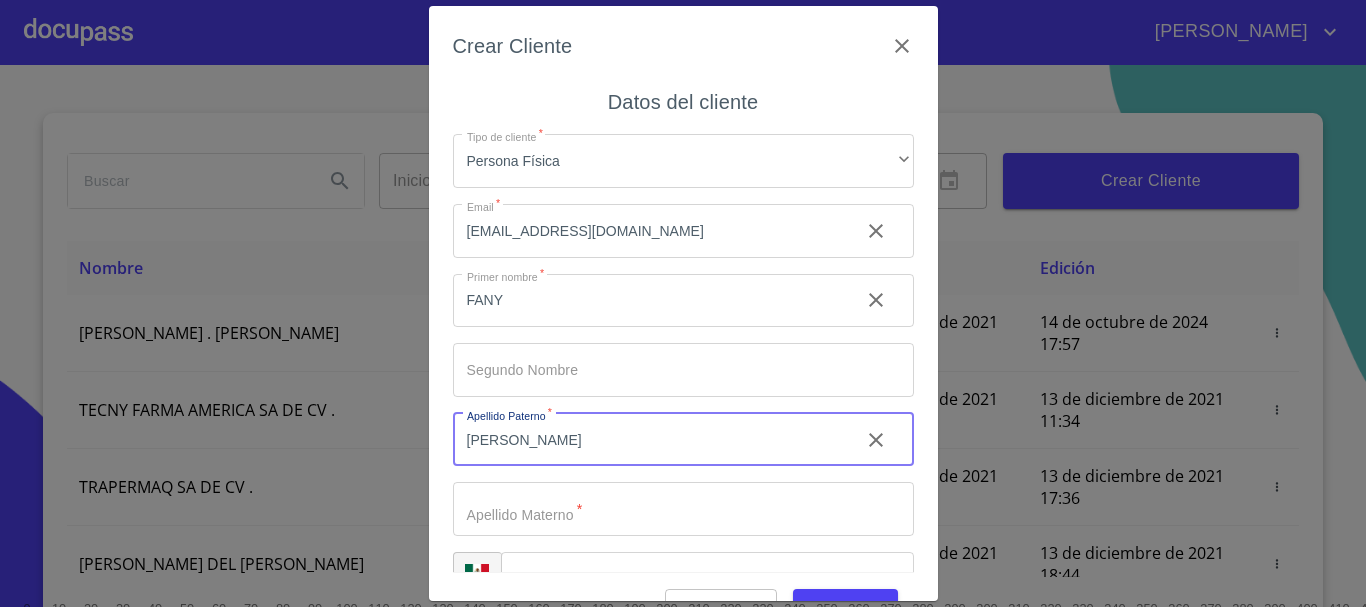 type on "[PERSON_NAME]" 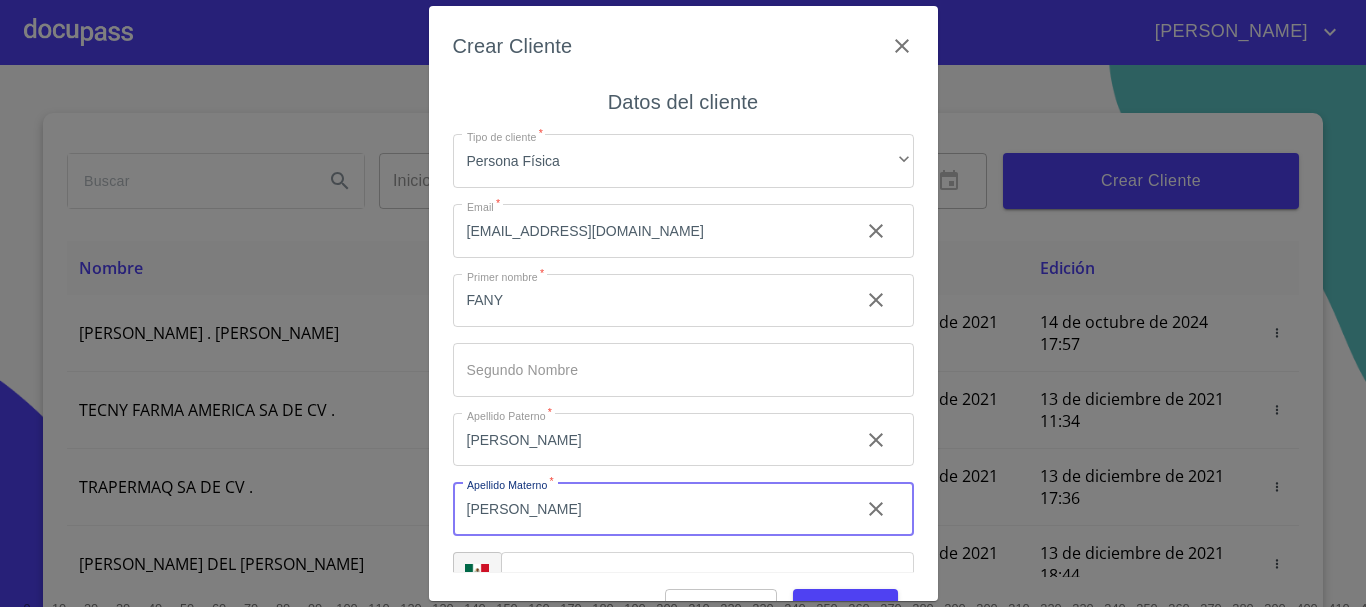scroll, scrollTop: 50, scrollLeft: 0, axis: vertical 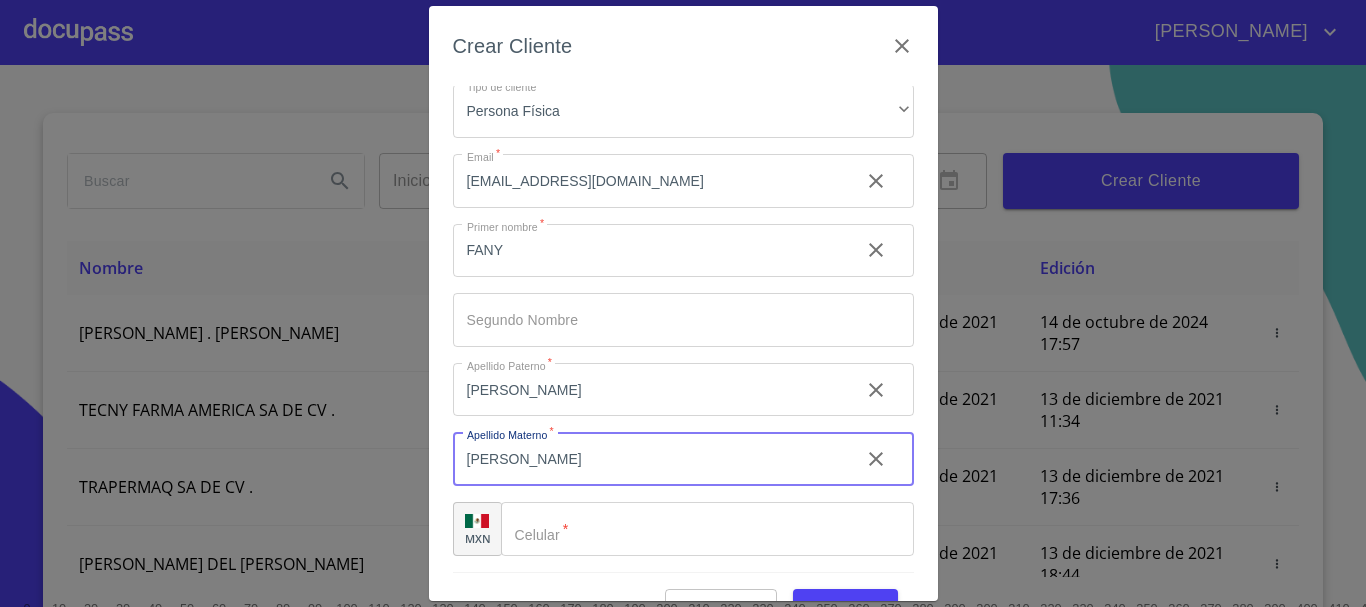 type on "[PERSON_NAME]" 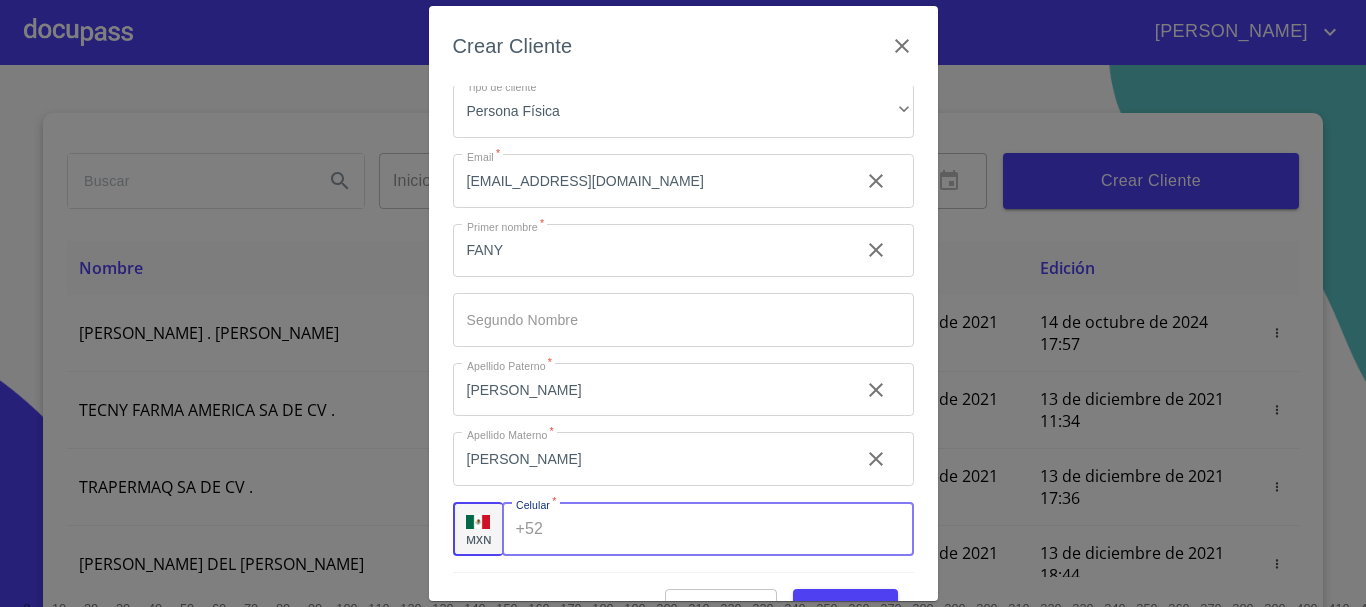 paste on "[PHONE_NUMBER]" 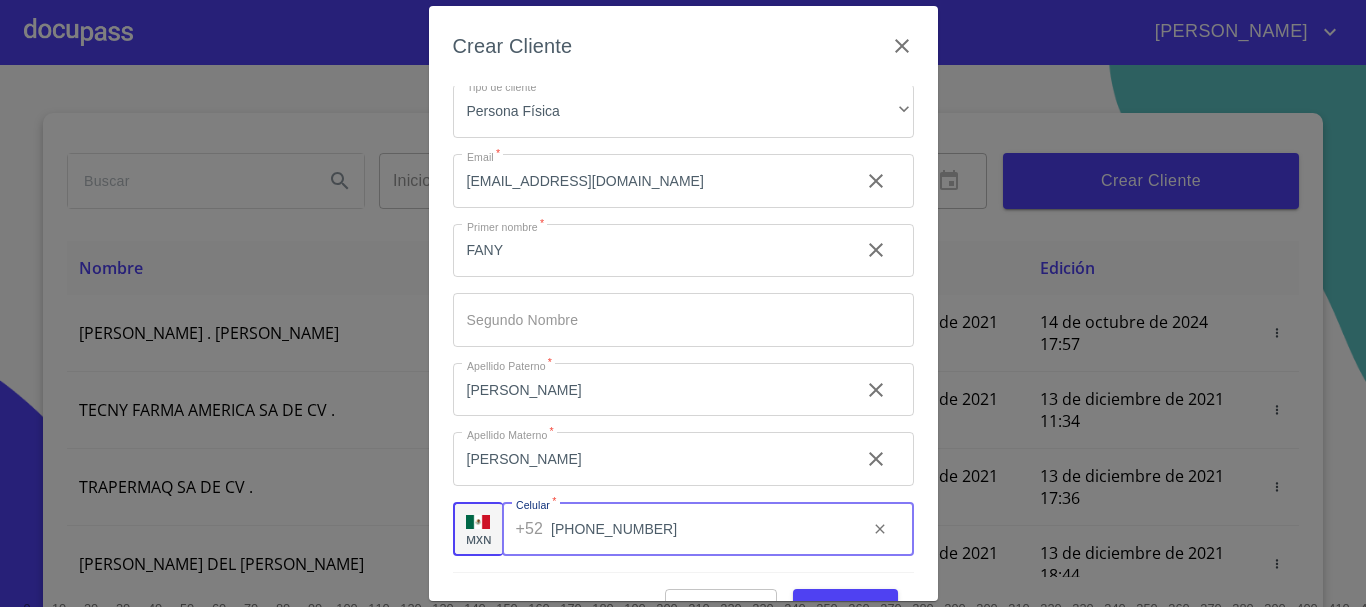 scroll, scrollTop: 48, scrollLeft: 0, axis: vertical 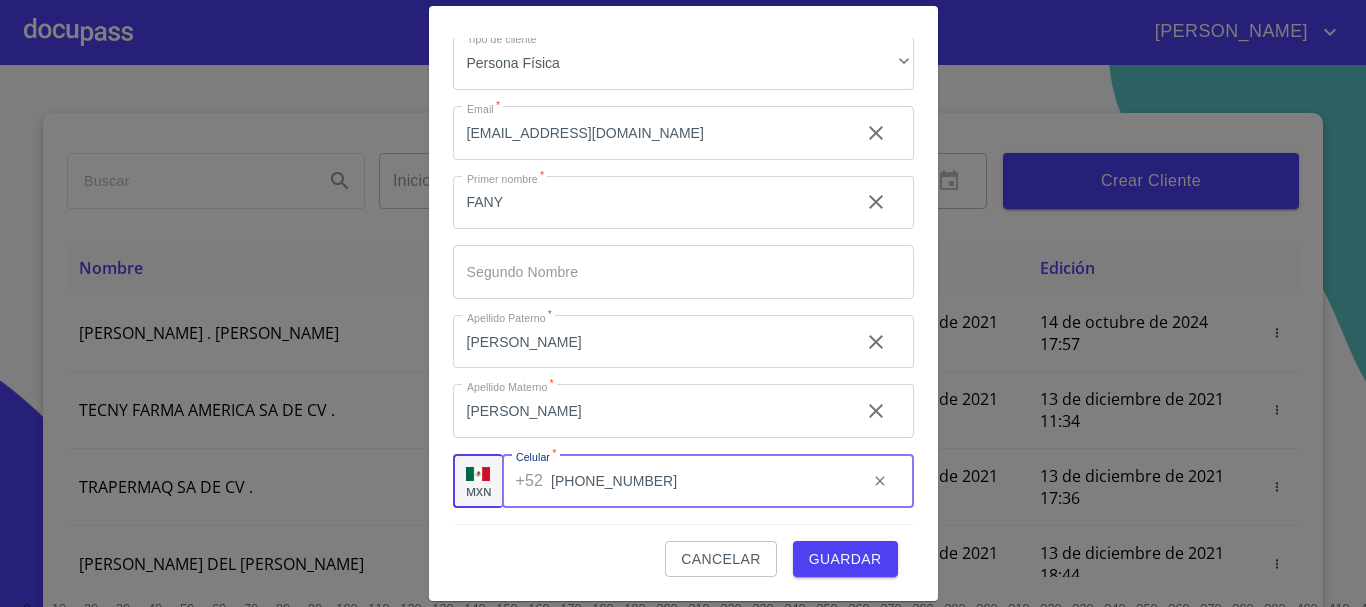 type on "[PHONE_NUMBER]" 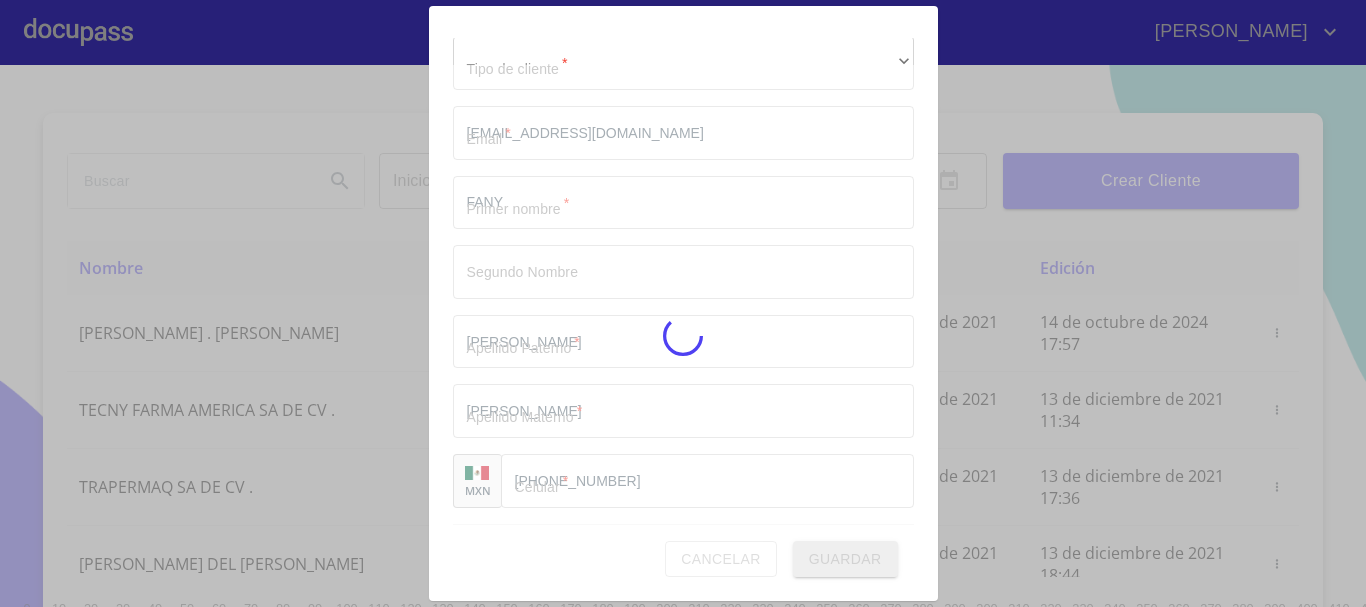 type 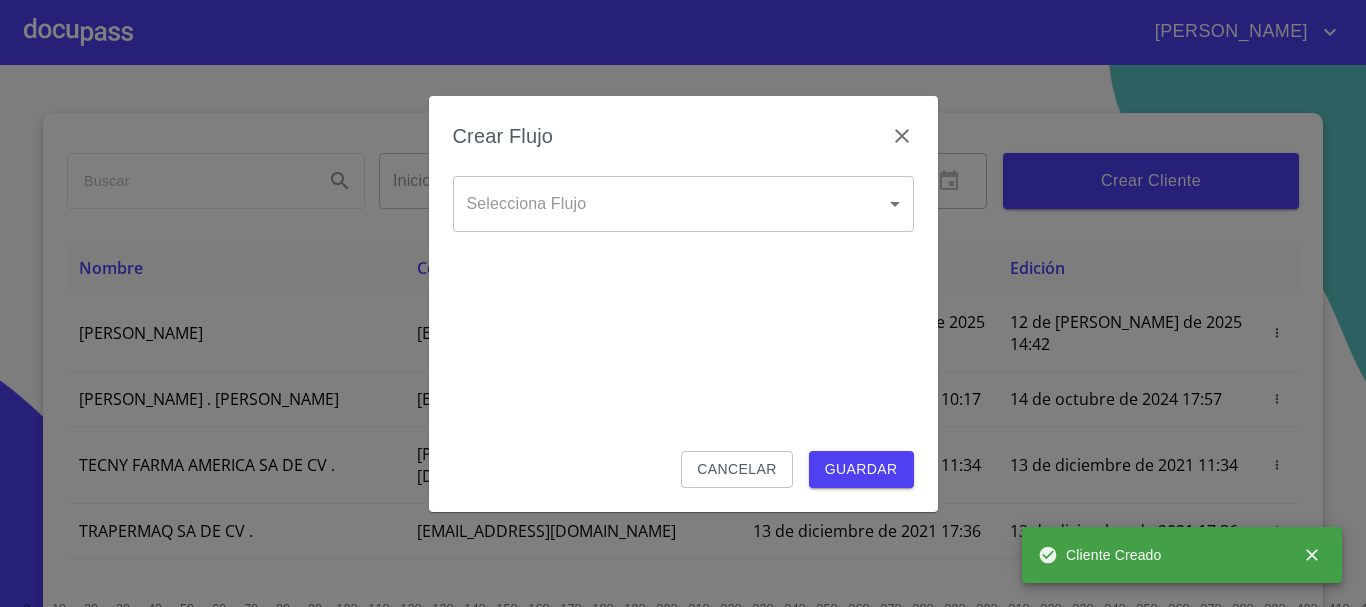 click on "[PERSON_NAME] ​ Fin ​ Crear Cliente Nombre   Correo electrónico   Registro   Edición     [PERSON_NAME] [EMAIL_ADDRESS][DOMAIN_NAME] 12 de [PERSON_NAME] de 2025 14:42 12 de [PERSON_NAME] de 2025 14:42 ROMEO . [PERSON_NAME] [EMAIL_ADDRESS][DOMAIN_NAME] 13 de diciembre de 2021 10:17 14 de octubre de 2024 17:57 TECNY FARMA AMERICA  SA DE CV  . [PERSON_NAME][EMAIL_ADDRESS][DOMAIN_NAME] 13 de diciembre de 2021 11:34 13 de diciembre de 2021 11:34 TRAPERMAQ SA DE CV  . [EMAIL_ADDRESS][DOMAIN_NAME] 13 de diciembre de 2021 17:36 13 de diciembre de 2021 17:36 [PERSON_NAME] DEL [PERSON_NAME] [EMAIL_ADDRESS][DOMAIN_NAME] 13 de diciembre de 2021 18:44 13 de diciembre de 2021 18:44 [PERSON_NAME]  [PERSON_NAME]  [PERSON_NAME][EMAIL_ADDRESS][DOMAIN_NAME] 14 de diciembre de 2021 11:46 14 de diciembre de 2021 11:46 SOLUCION EN LIMPIEZA DE JOCOTEPEC SDRL DE CV . [EMAIL_ADDRESS][DOMAIN_NAME] 14 de diciembre de 2021 12:14 15 de diciembre de 2021 18:52 [PERSON_NAME] [PERSON_NAME] [EMAIL_ADDRESS][DOMAIN_NAME] 14 de diciembre de 2021 15:01 26 de abril de 2024 17:58 RAICES NATIVAS  SA DE CV . 1 2 3" at bounding box center [683, 303] 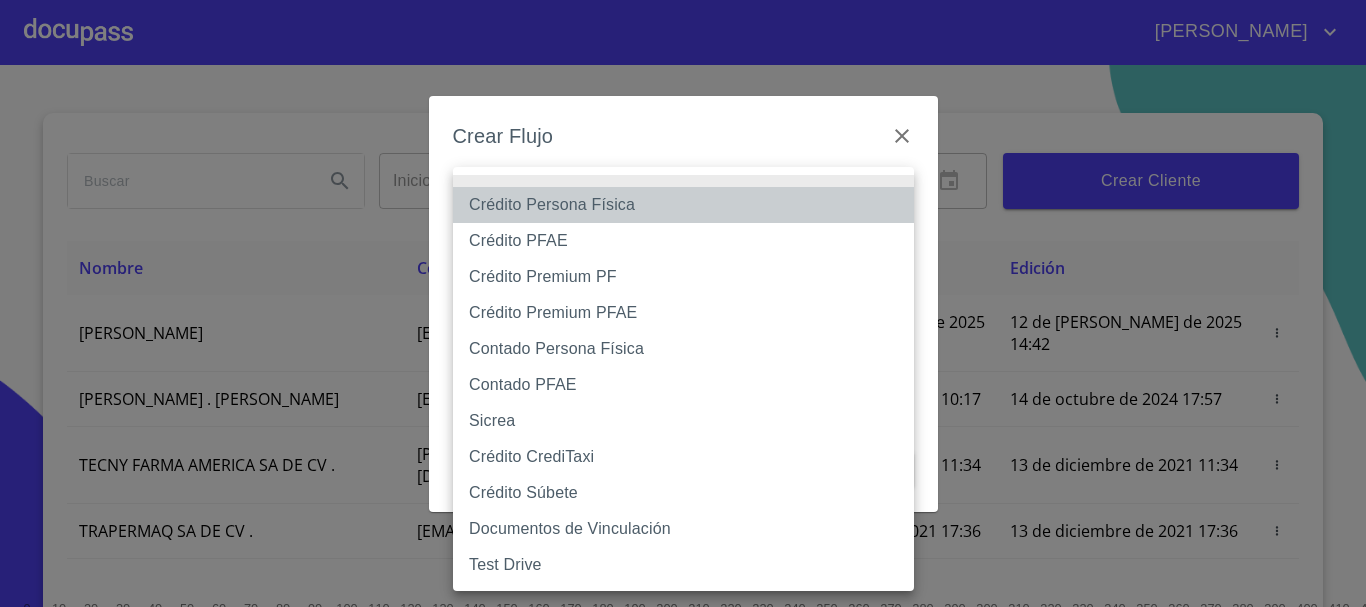 click on "Crédito Persona Física" at bounding box center (683, 205) 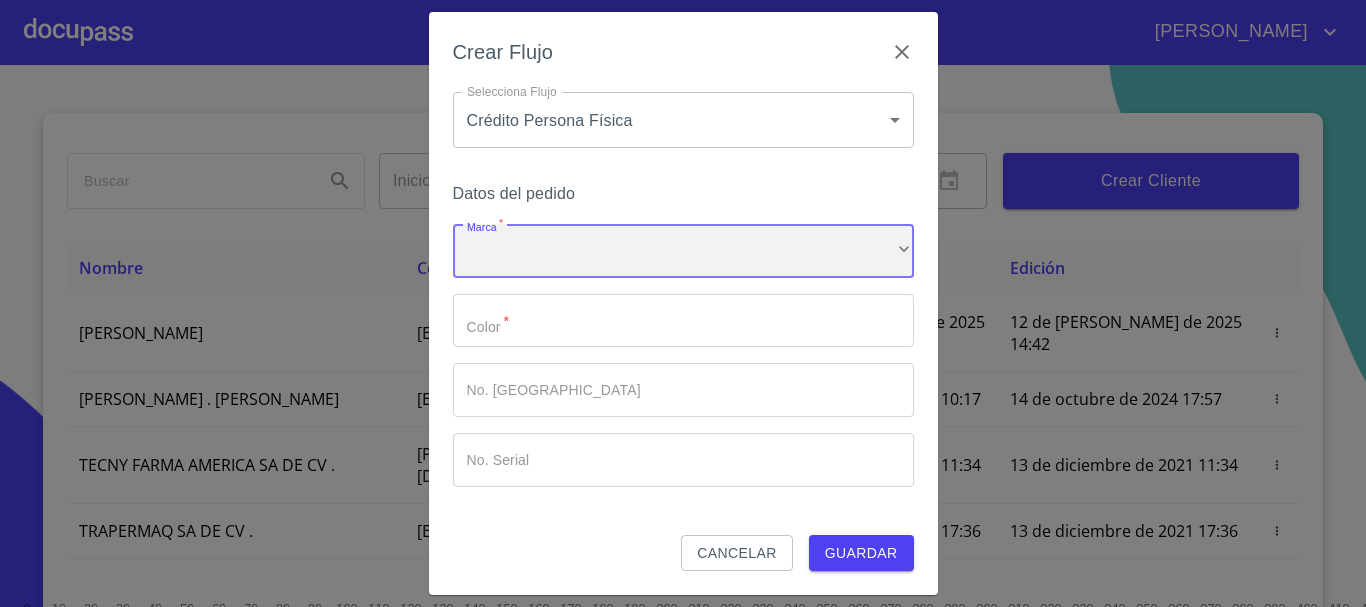 click on "​" at bounding box center [683, 251] 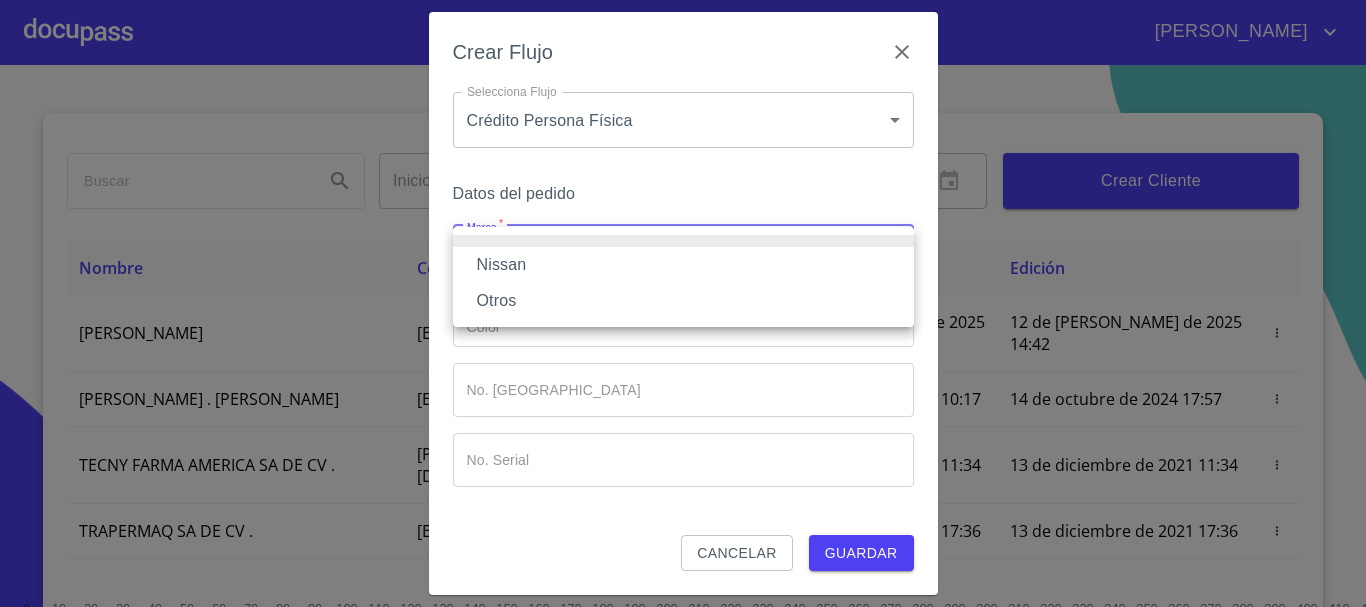 click on "Nissan" at bounding box center [683, 265] 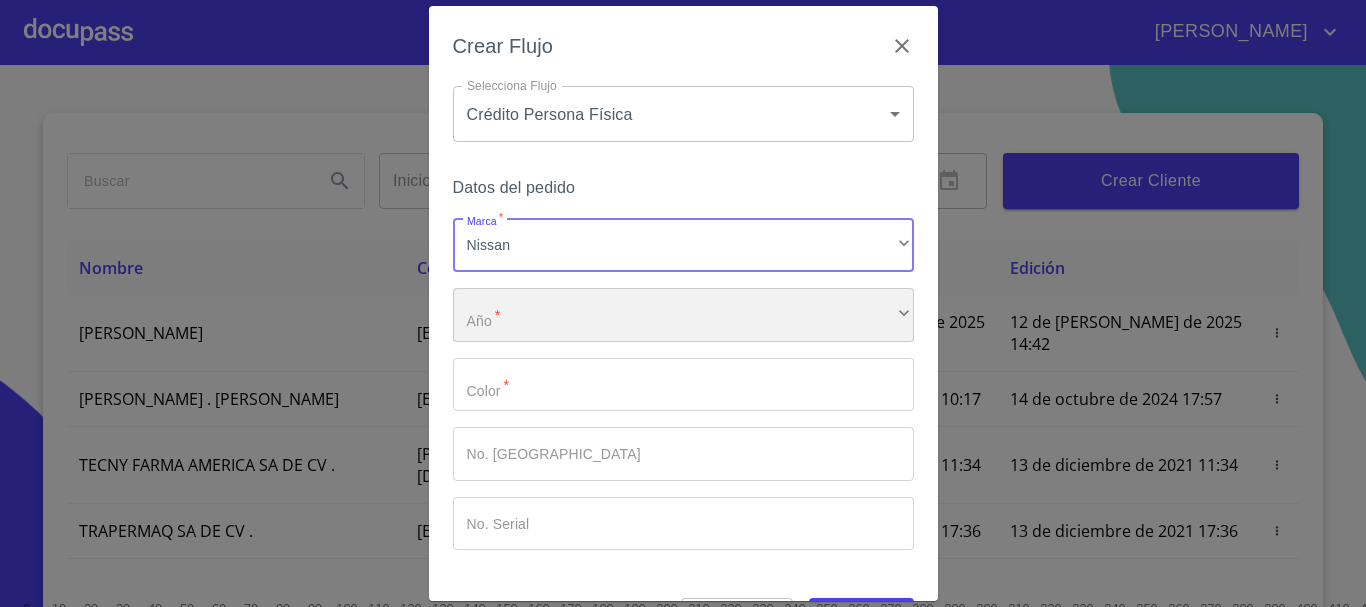 click on "​" at bounding box center [683, 315] 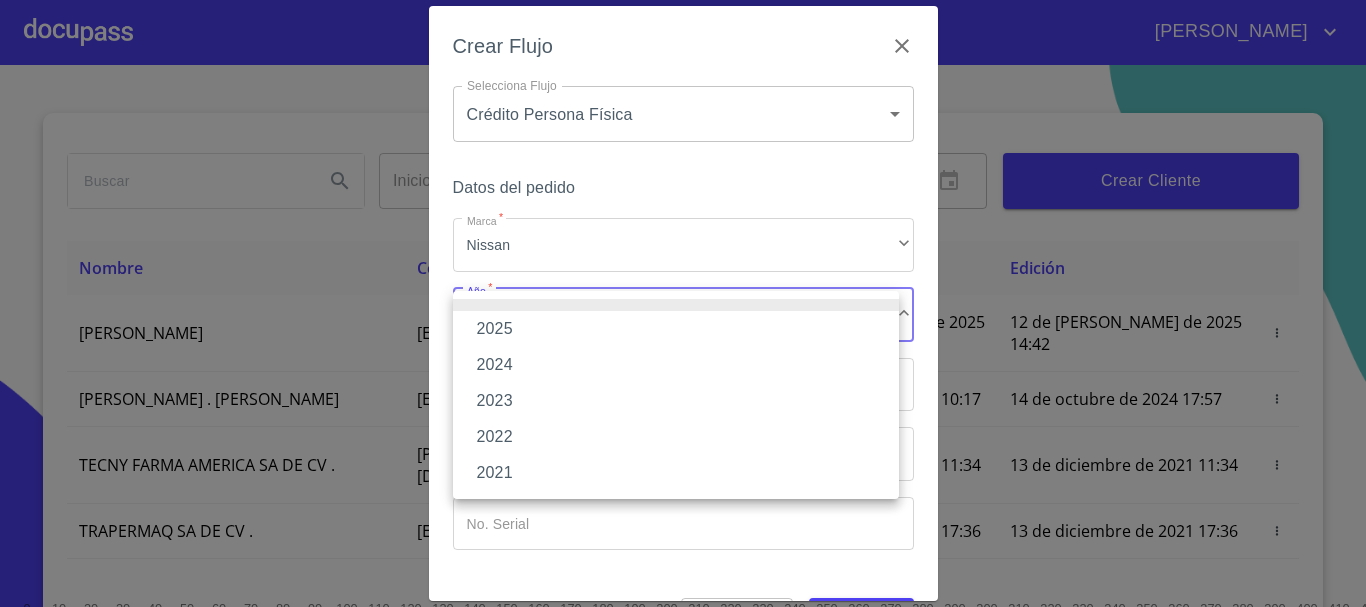 click on "2025" at bounding box center [676, 329] 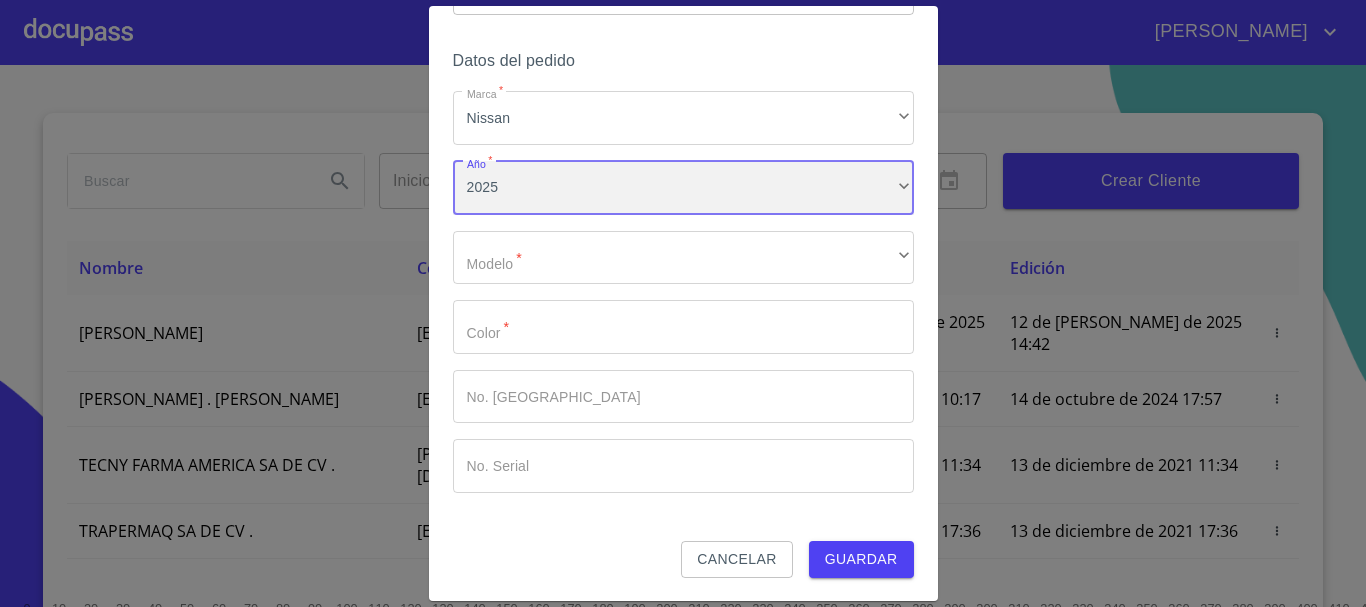 scroll, scrollTop: 128, scrollLeft: 0, axis: vertical 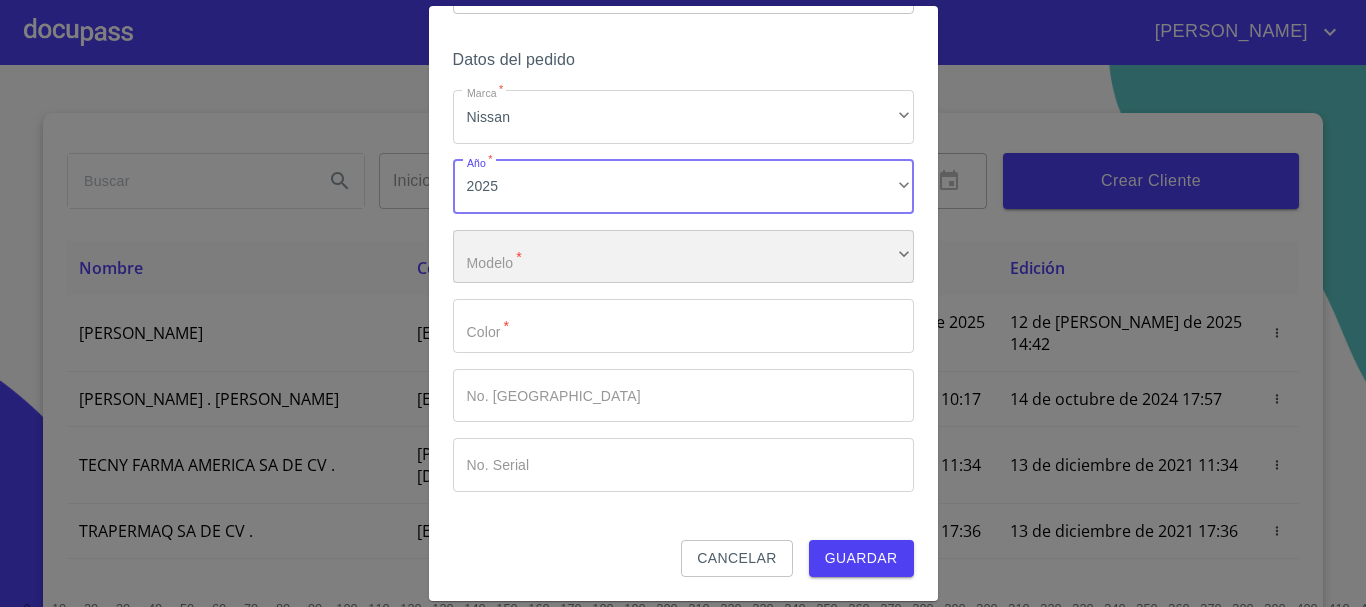 click on "​" at bounding box center (683, 257) 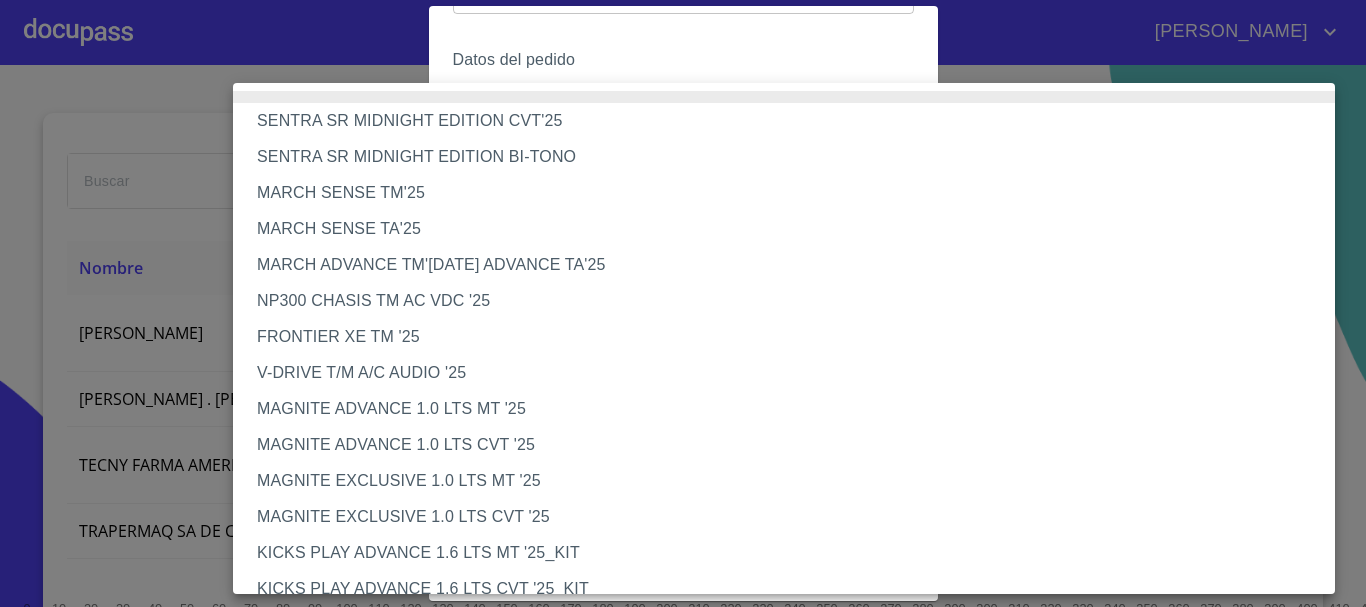 type 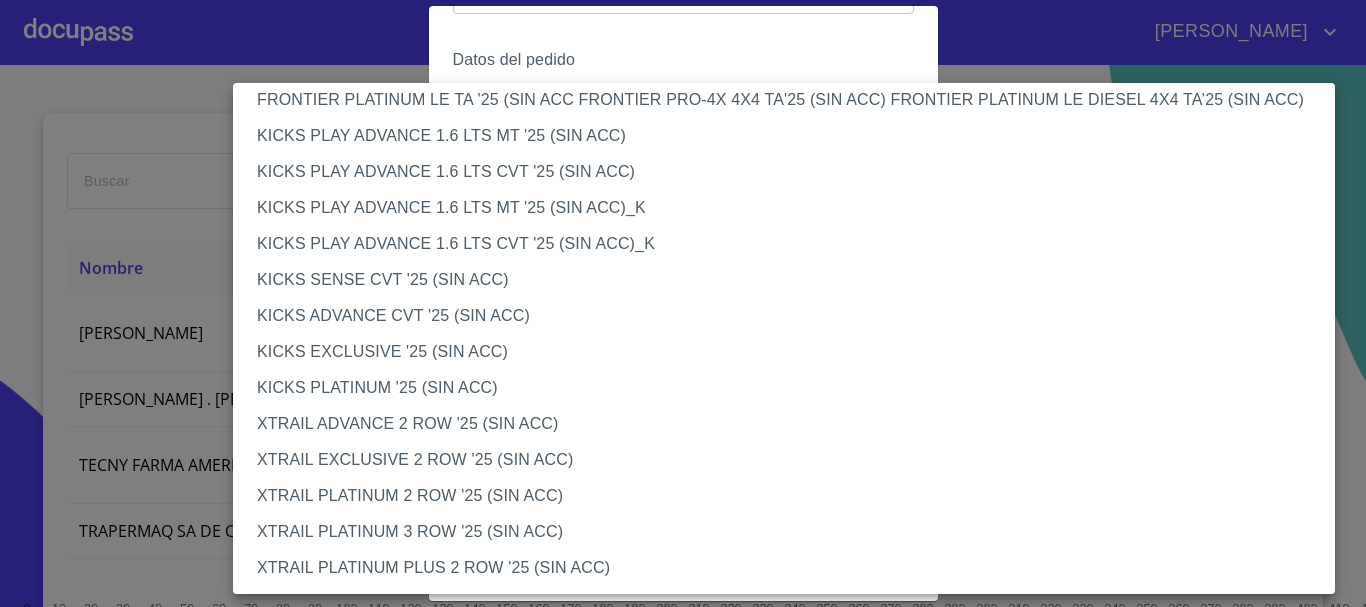 type 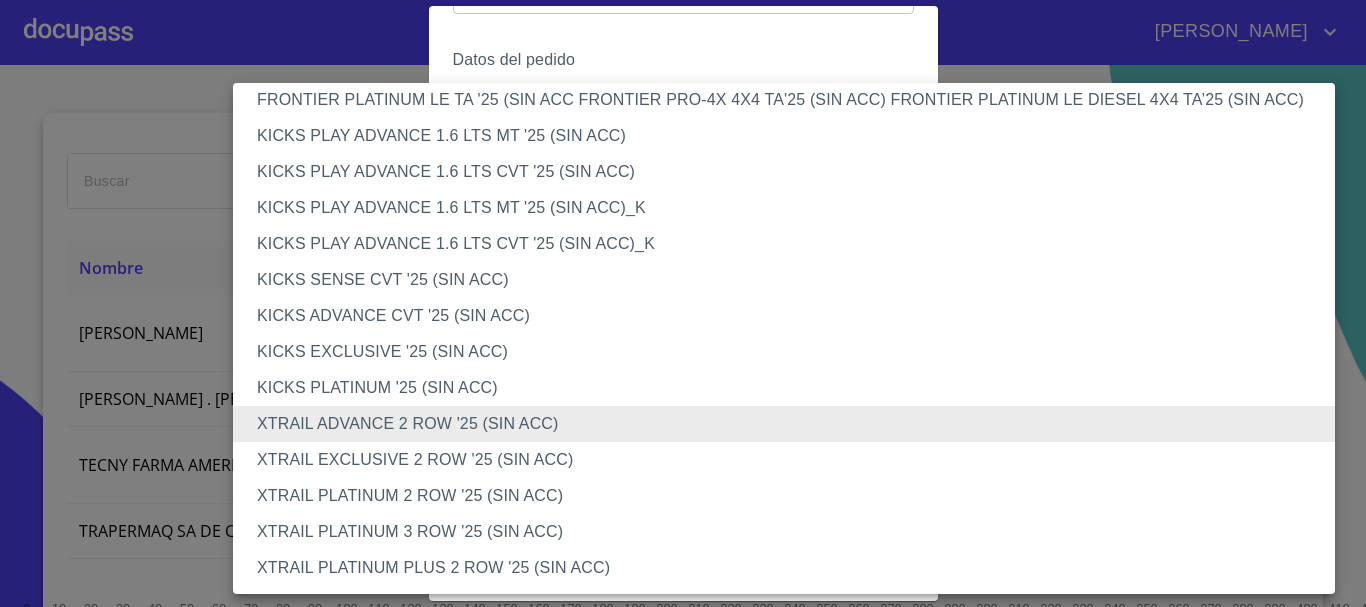 click on "XTRAIL PLATINUM 3 ROW '25 (SIN ACC)" at bounding box center (791, 532) 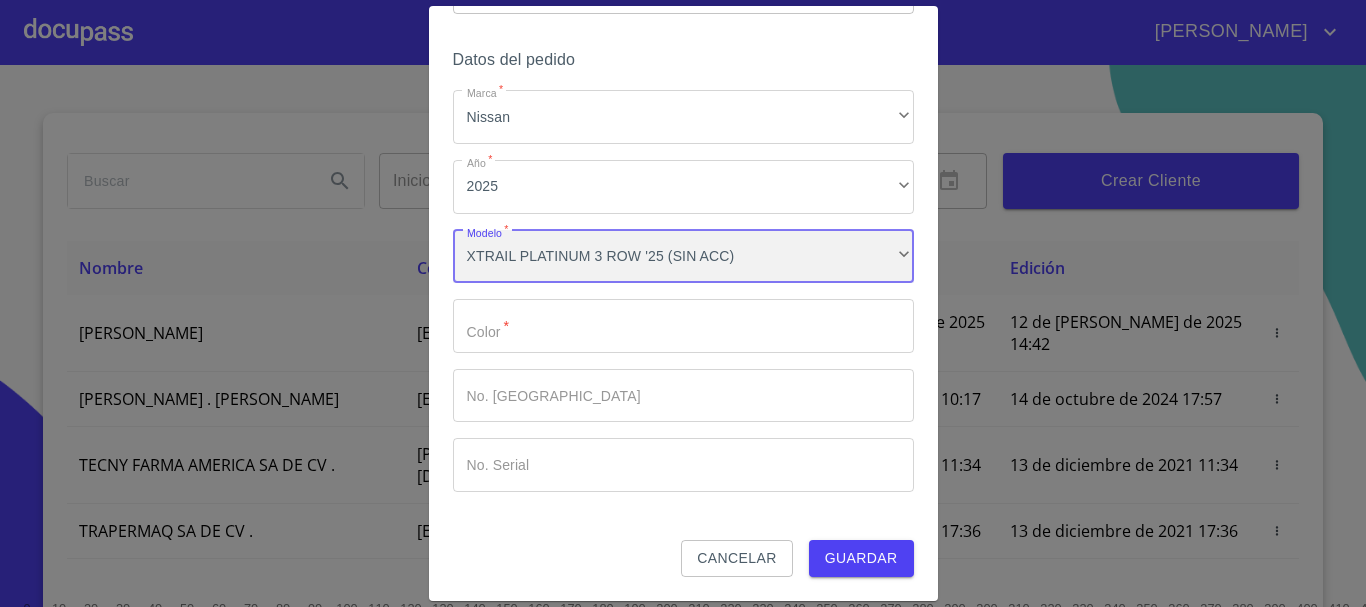scroll, scrollTop: 1676, scrollLeft: 0, axis: vertical 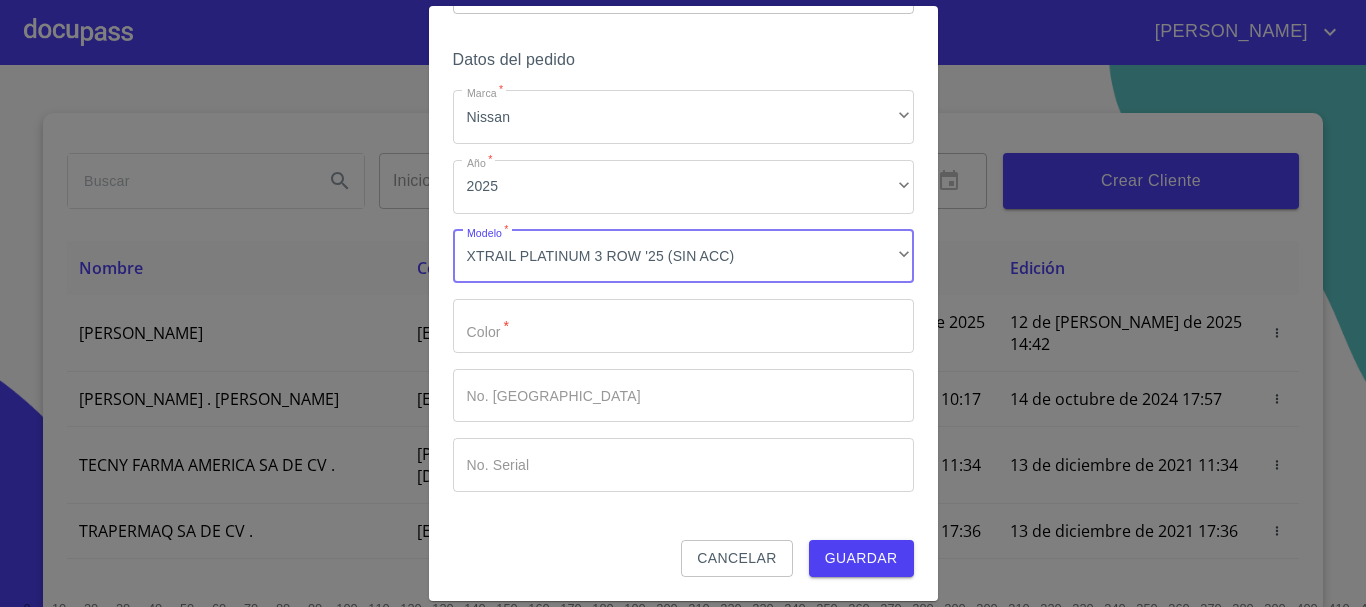 click on "Marca   *" at bounding box center [683, 326] 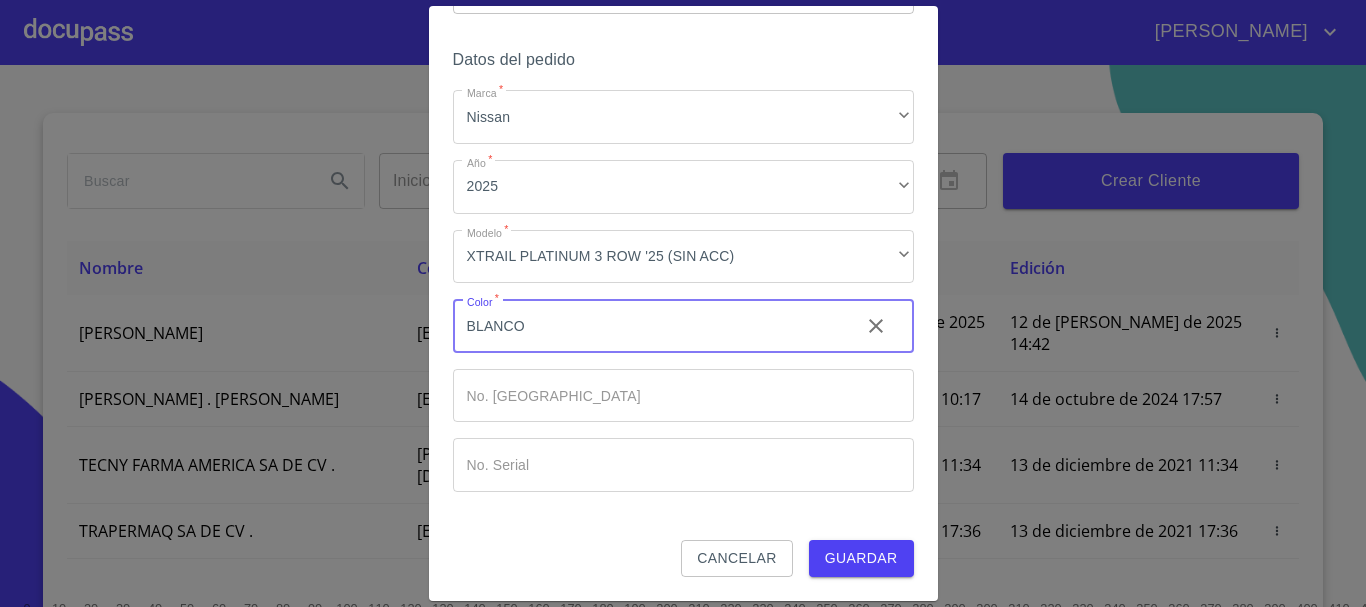 type on "BLANCO" 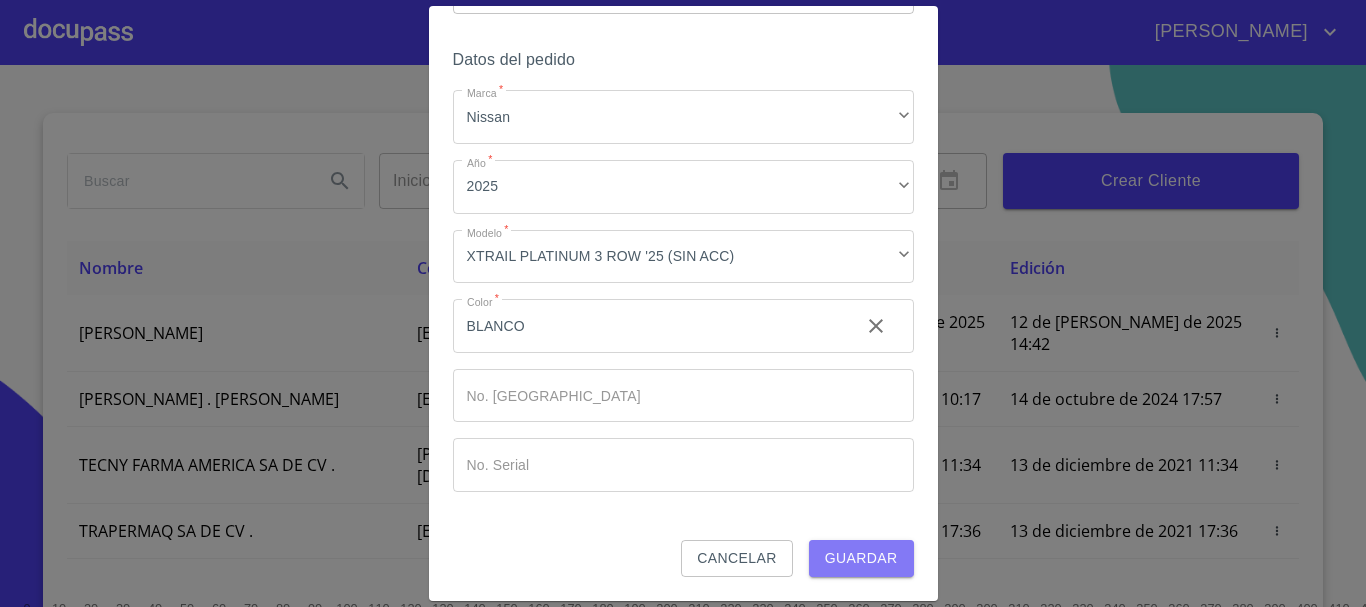 click on "Guardar" at bounding box center (861, 558) 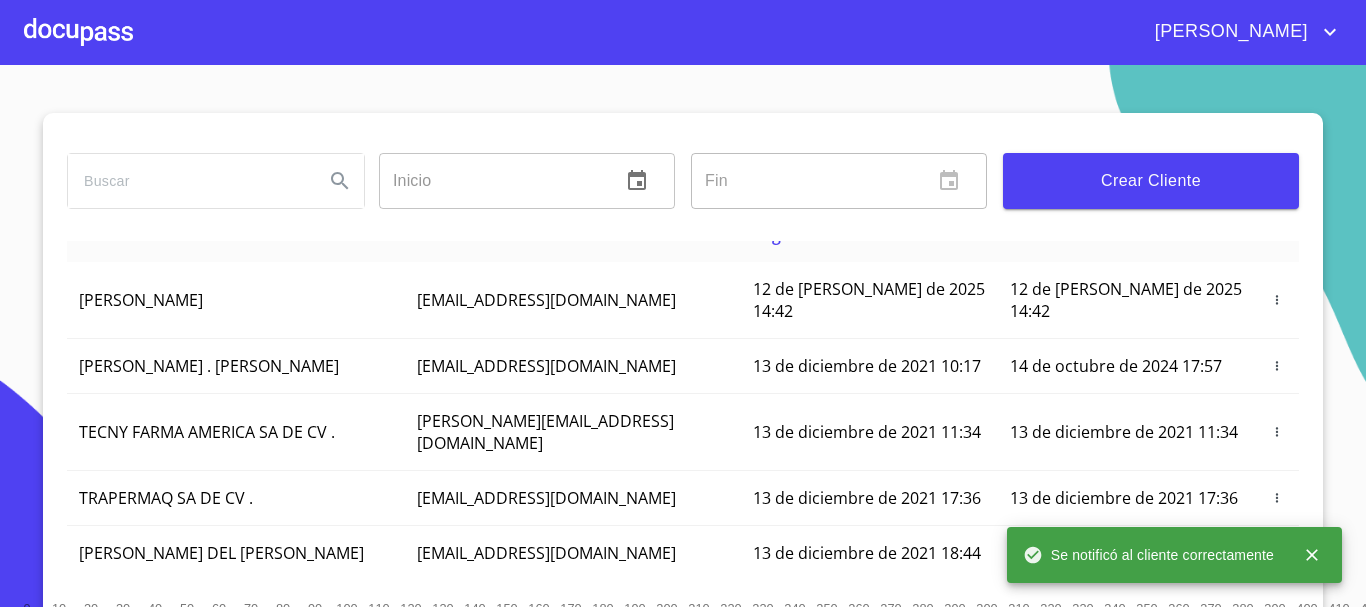 scroll, scrollTop: 0, scrollLeft: 0, axis: both 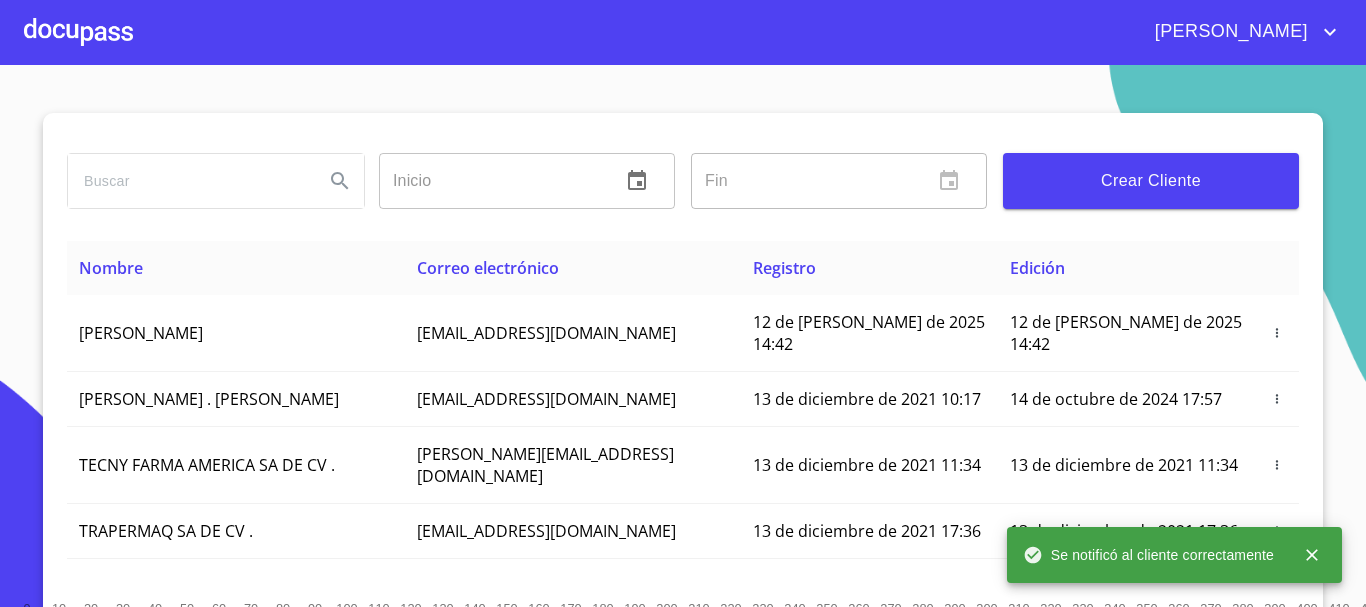 click at bounding box center (78, 32) 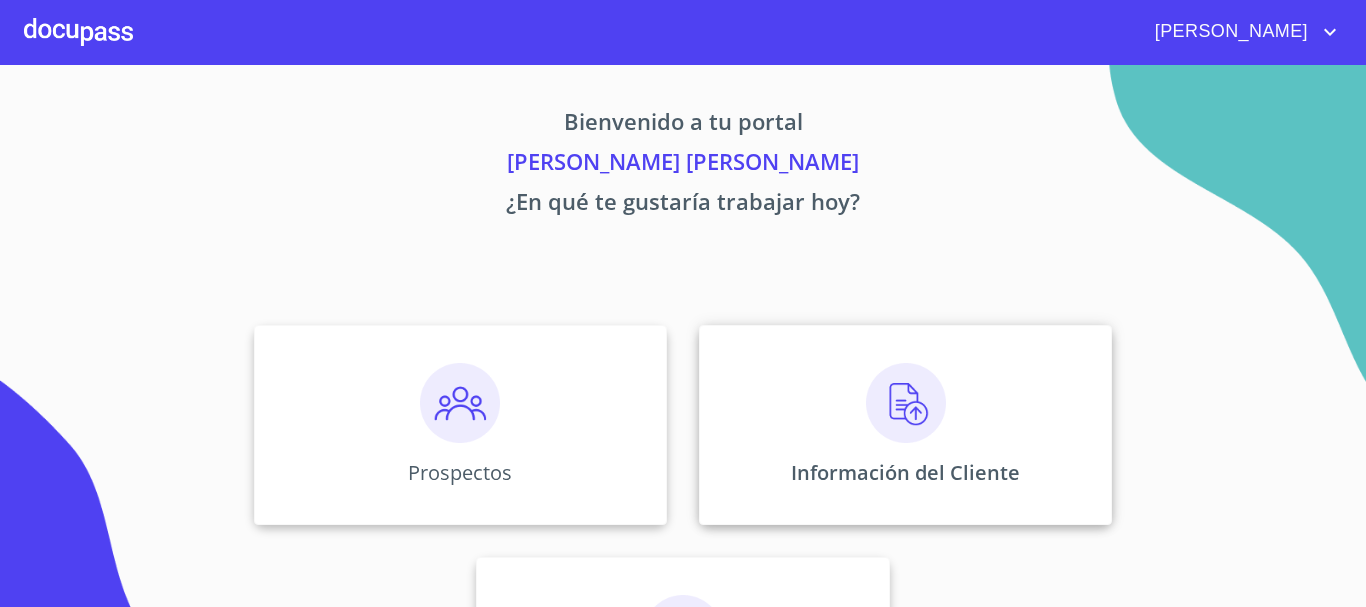 click at bounding box center (906, 403) 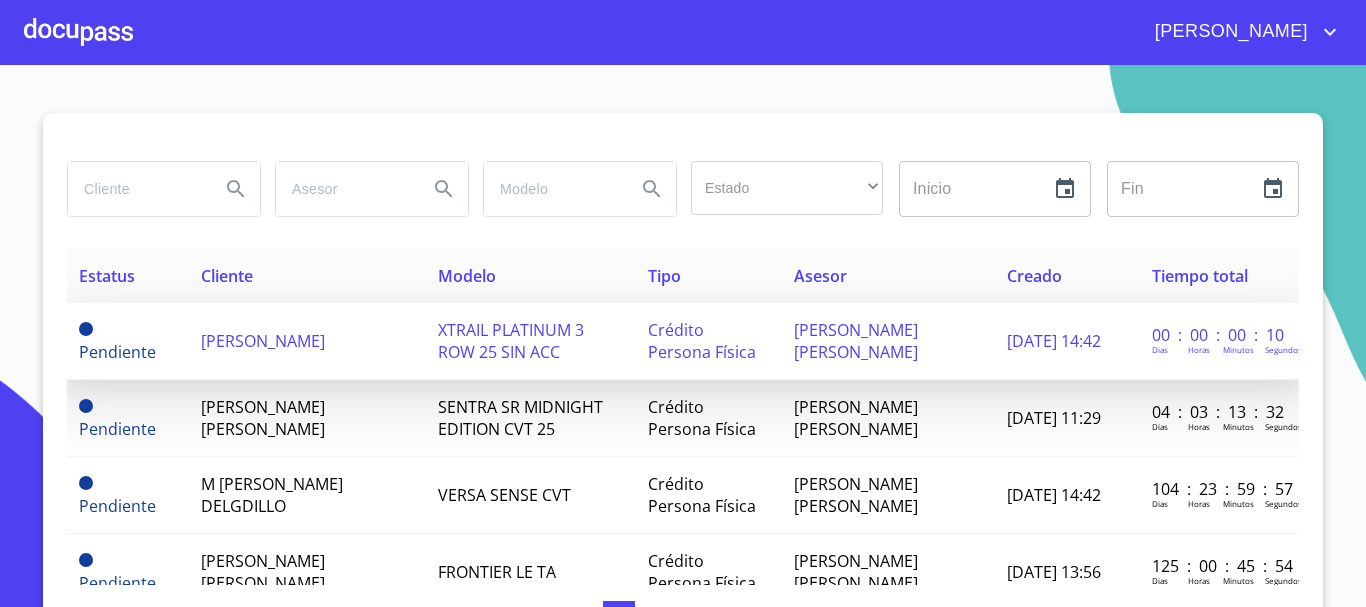 click on "[PERSON_NAME]" at bounding box center (263, 341) 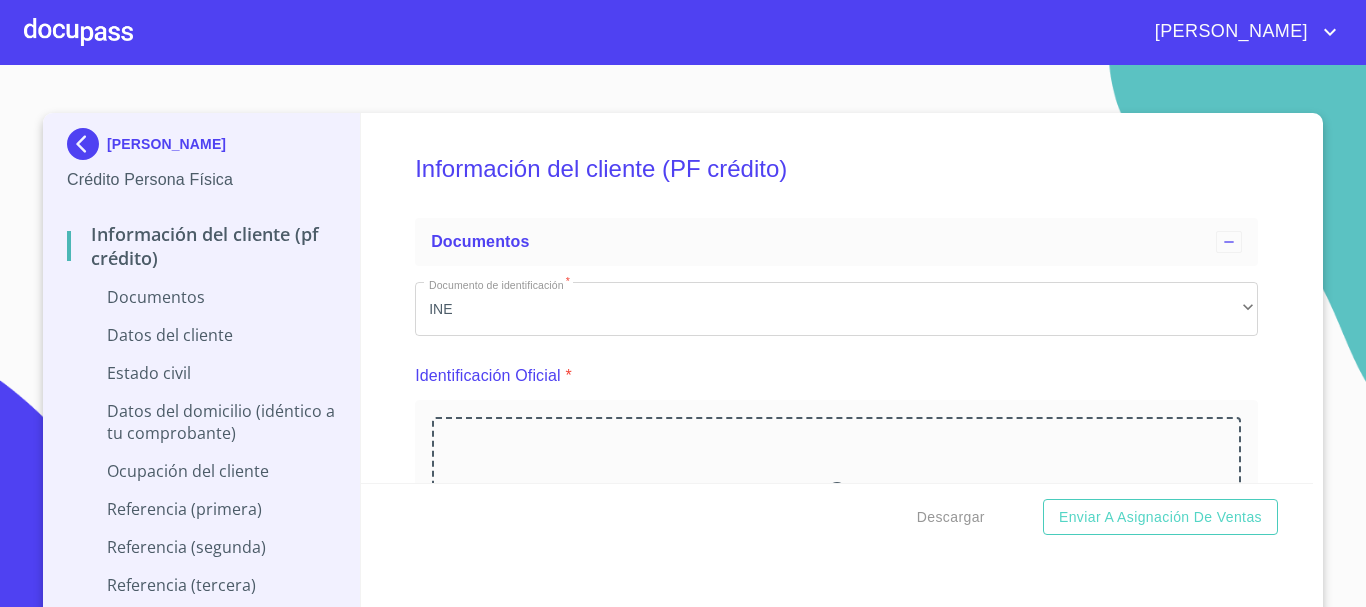 scroll, scrollTop: 19, scrollLeft: 0, axis: vertical 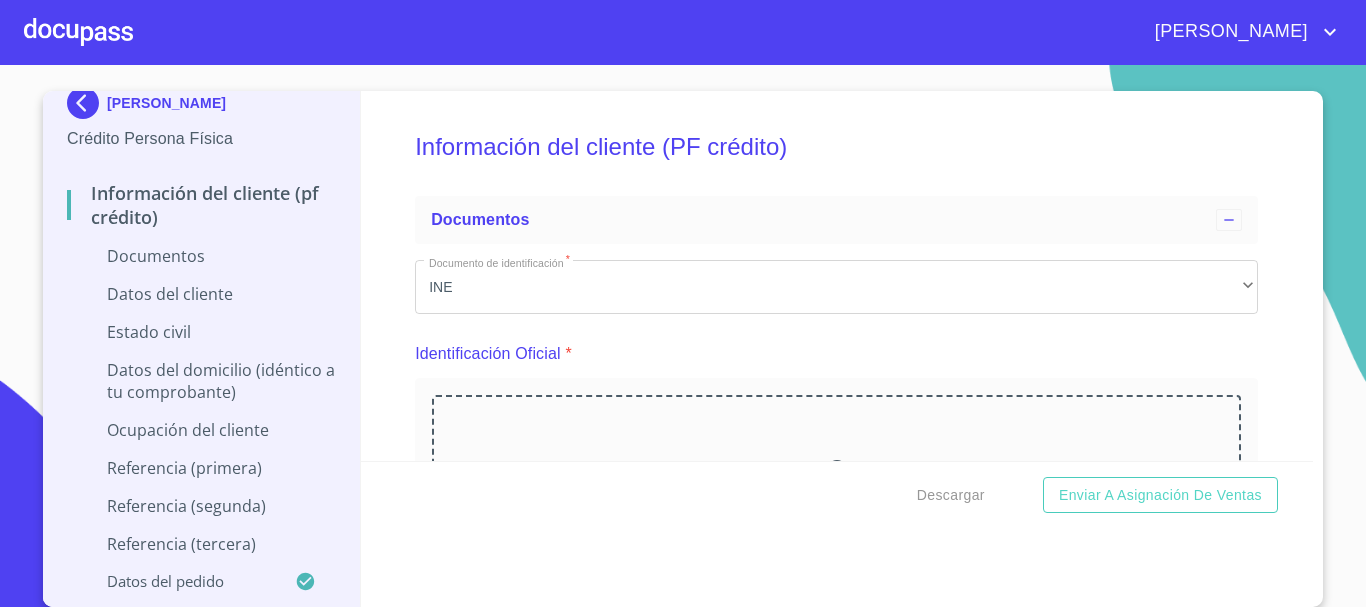 click on "Referencia (primera)" at bounding box center [201, 468] 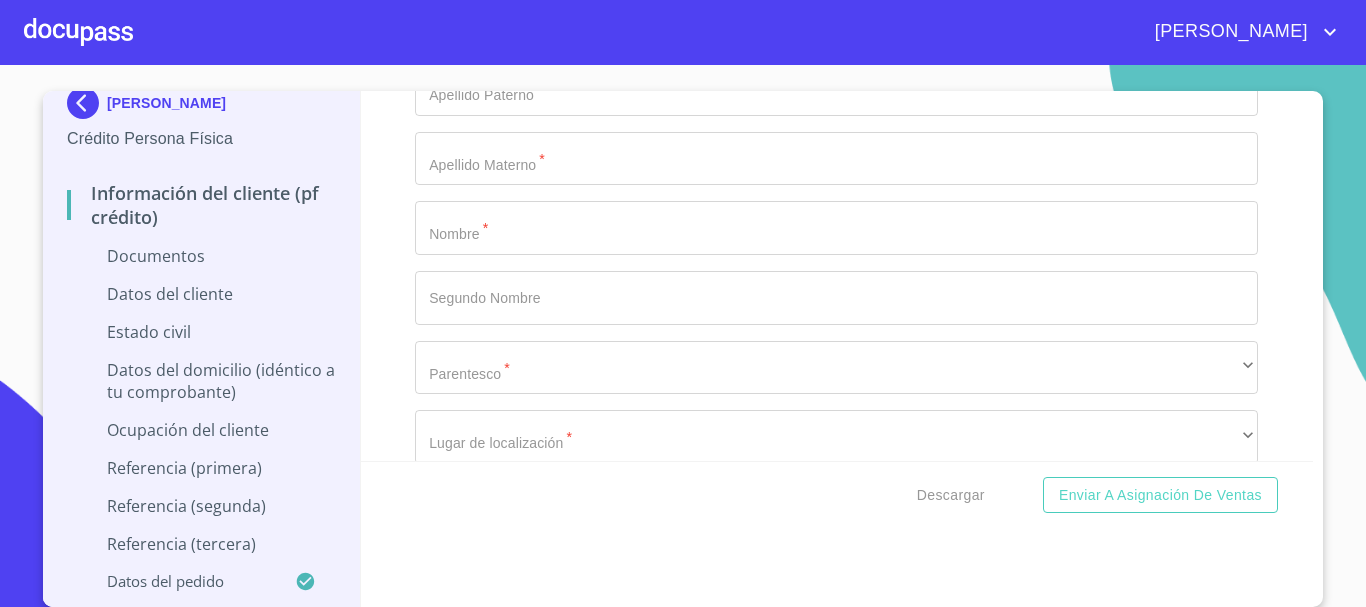 scroll, scrollTop: 807, scrollLeft: 0, axis: vertical 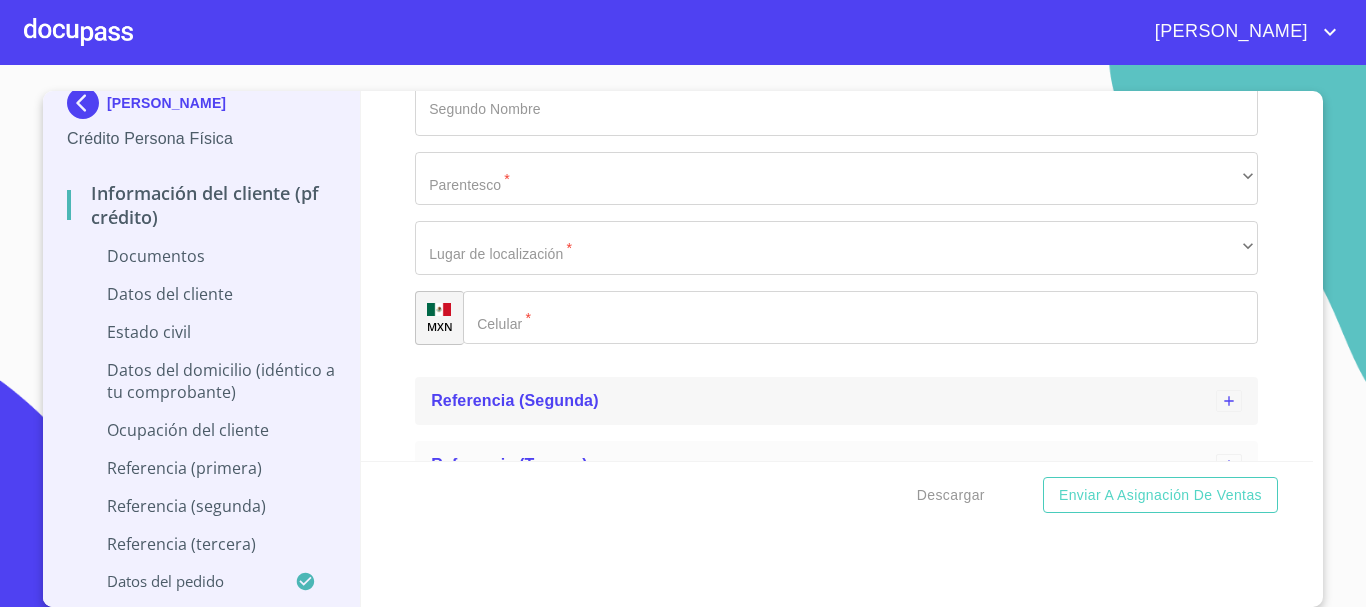 click on "Referencia (segunda)" at bounding box center (823, 401) 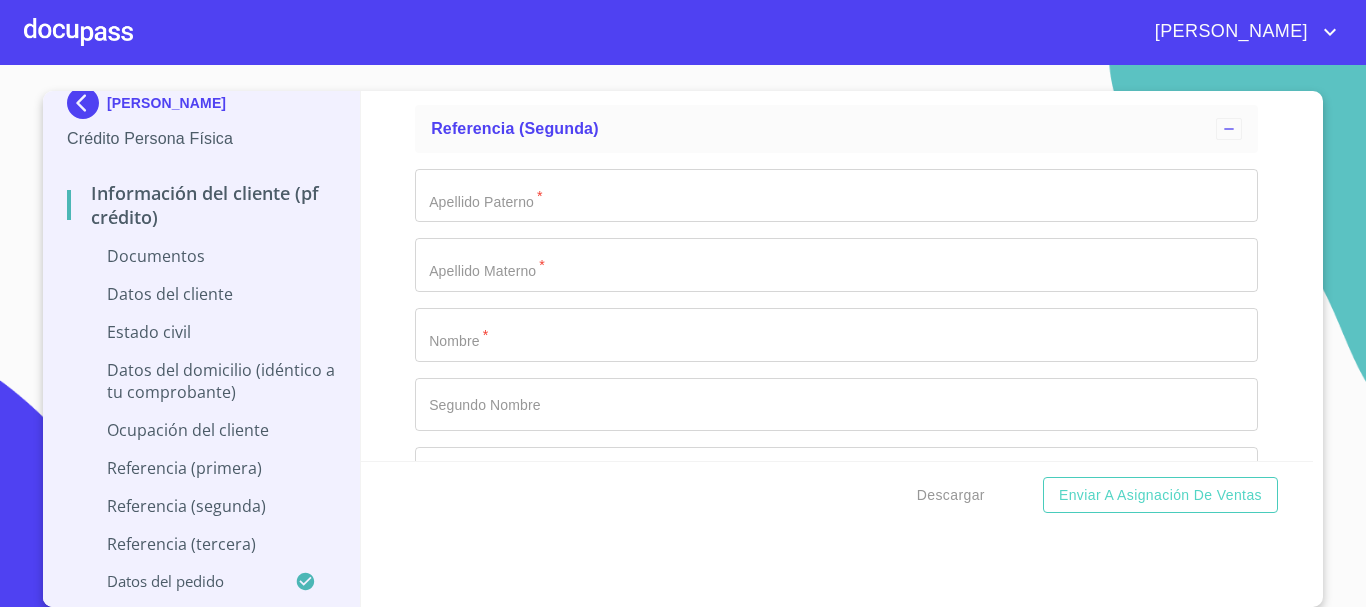 scroll, scrollTop: 1007, scrollLeft: 0, axis: vertical 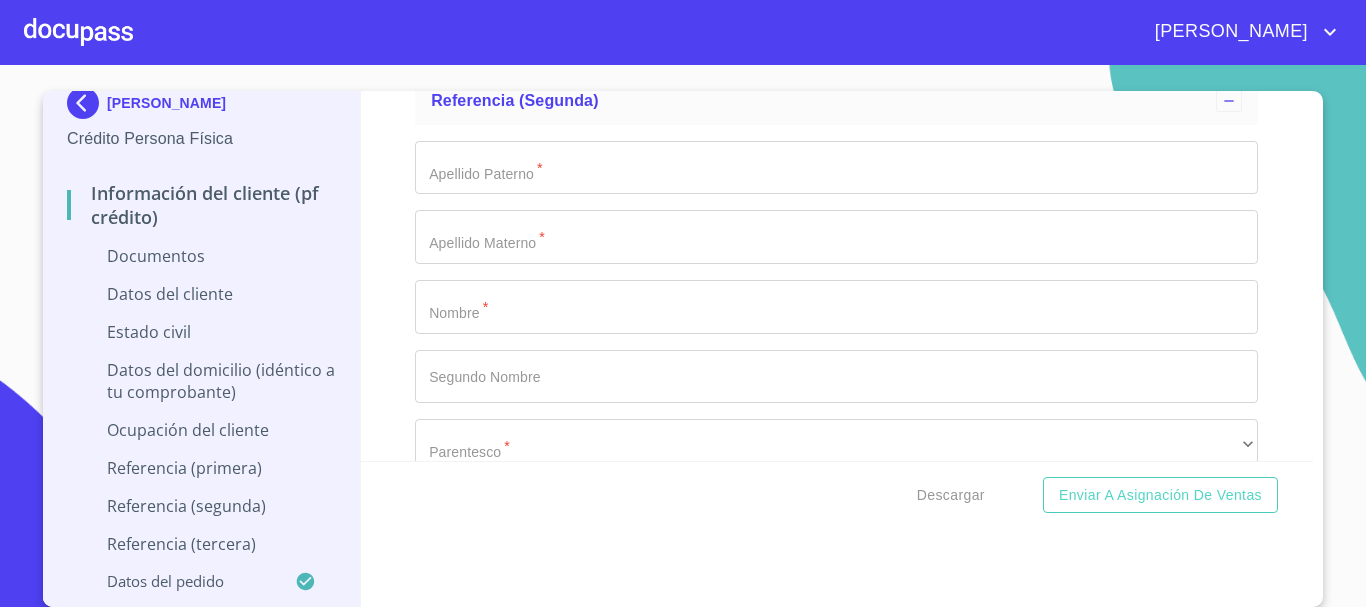 click on "Apellido Paterno   *" at bounding box center (836, -400) 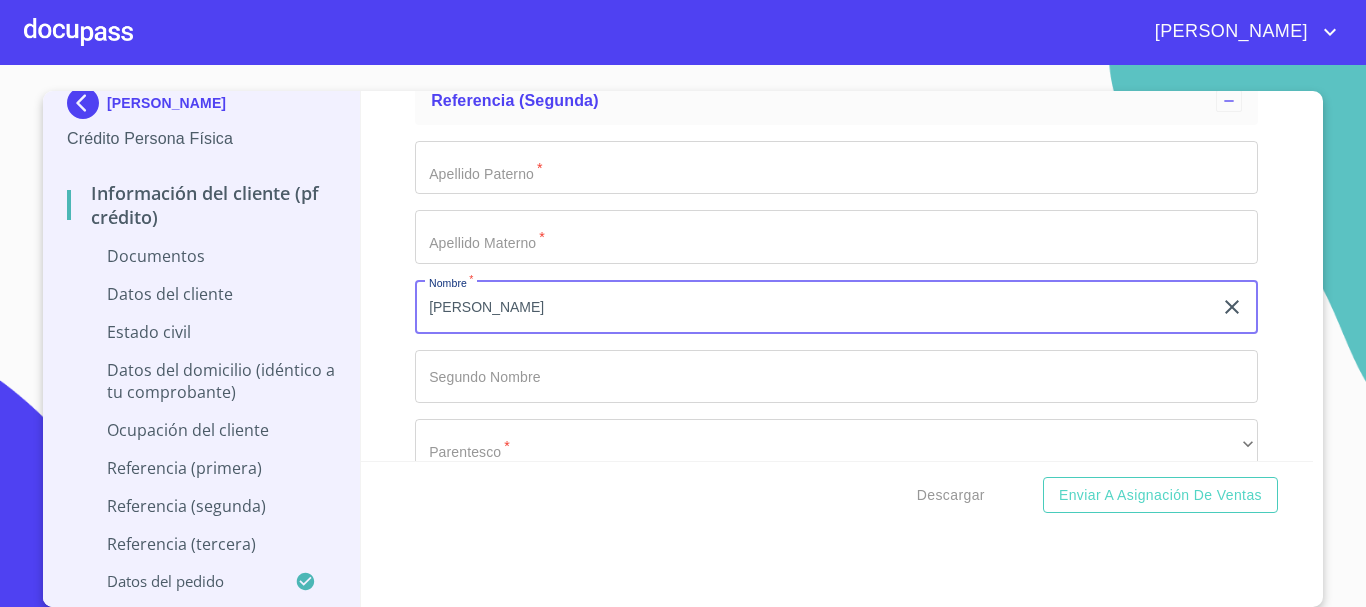 type on "[PERSON_NAME]" 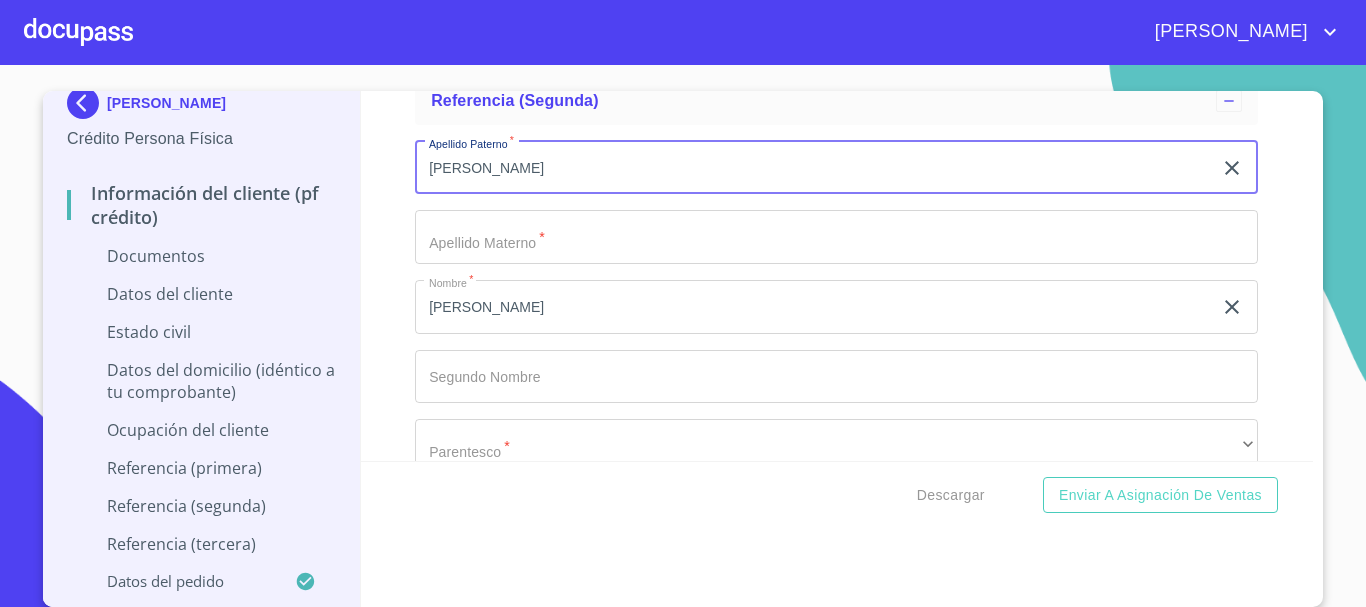 type on "[PERSON_NAME]" 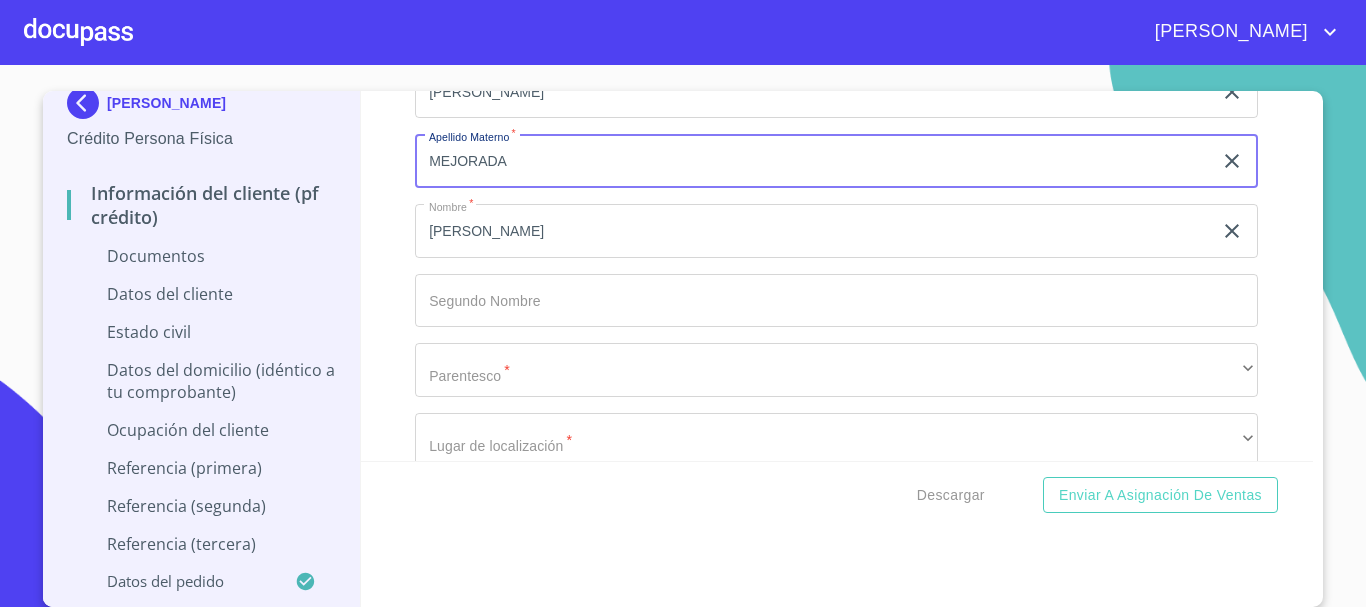 scroll, scrollTop: 1207, scrollLeft: 0, axis: vertical 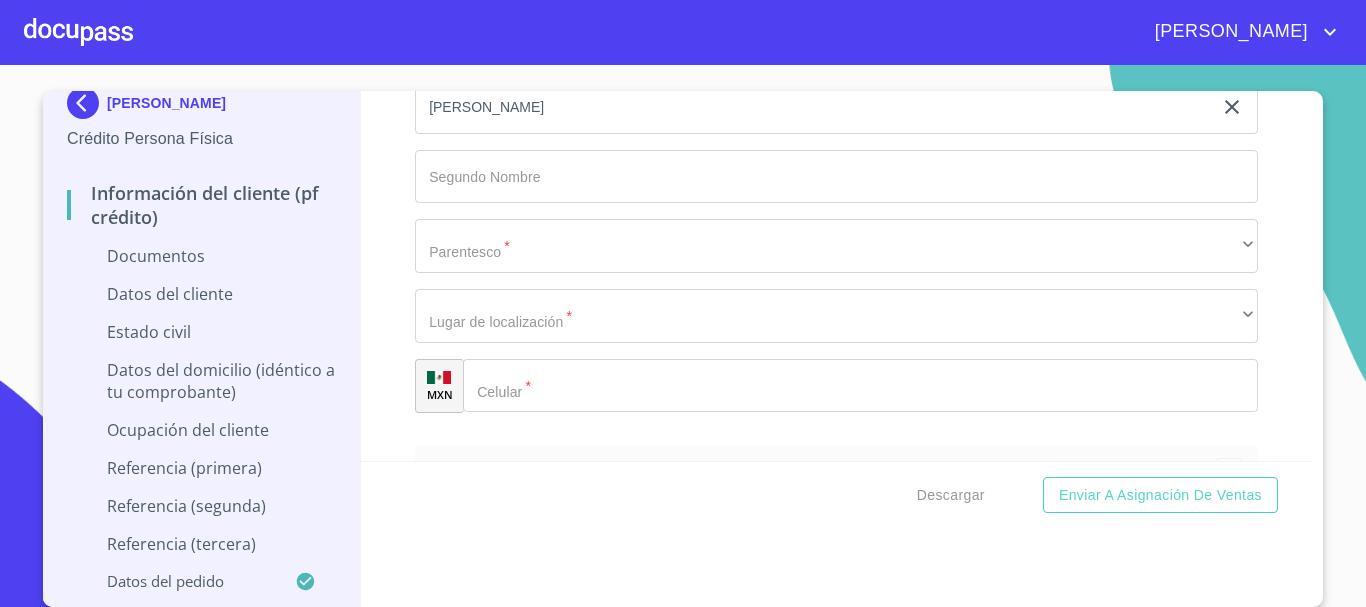 type on "MEJORADA" 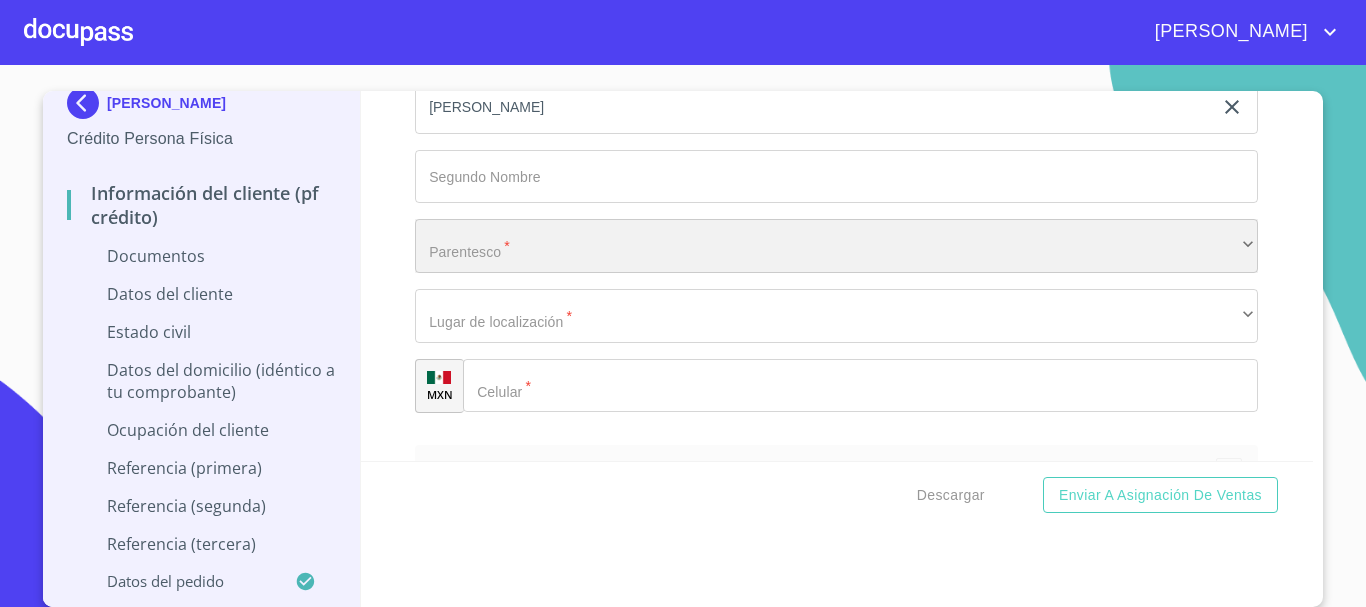 click on "​" at bounding box center [836, 246] 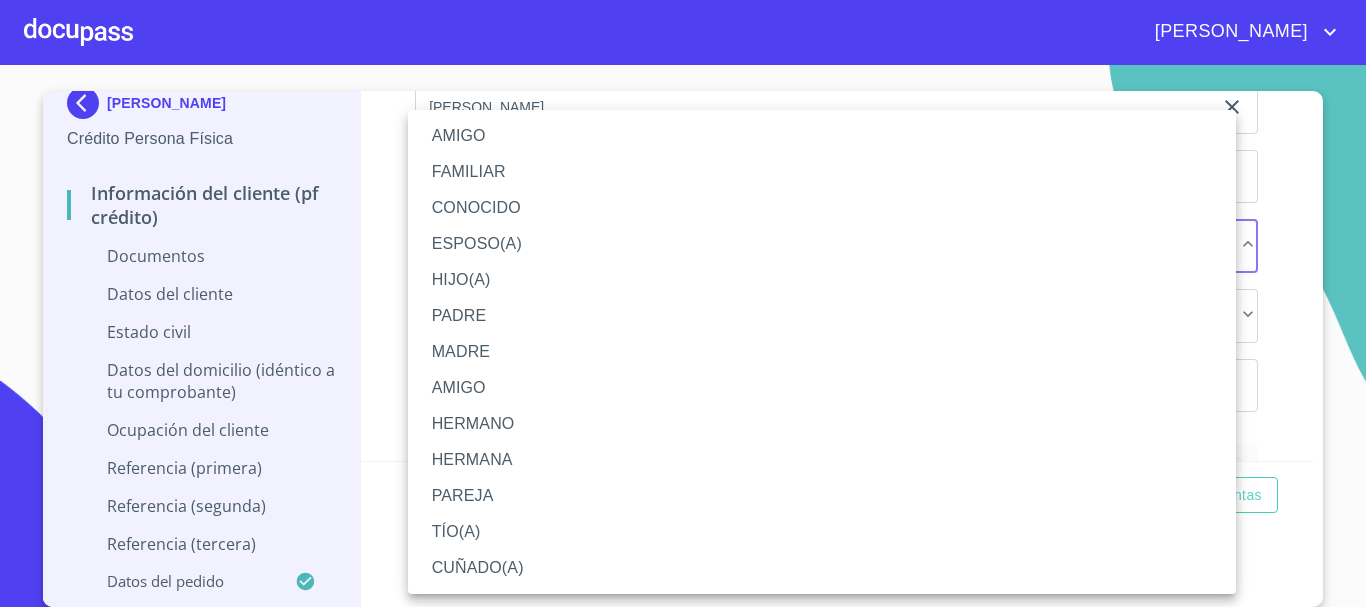 click on "FAMILIAR" at bounding box center (822, 172) 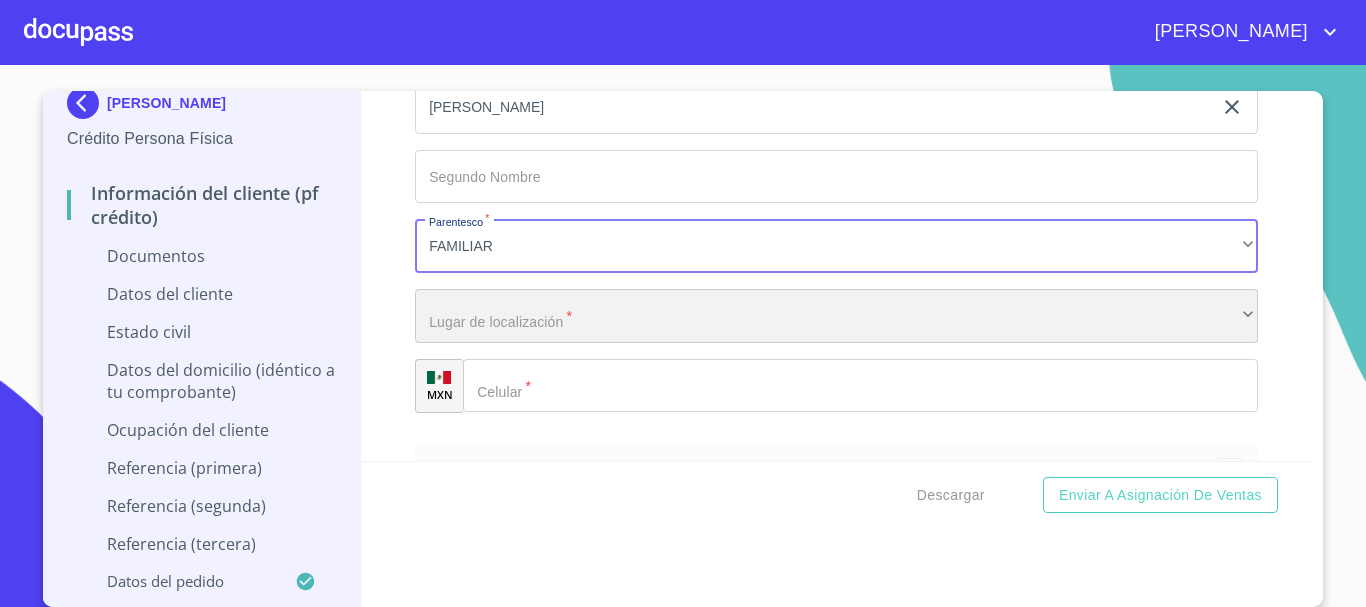 click on "​" at bounding box center (836, 316) 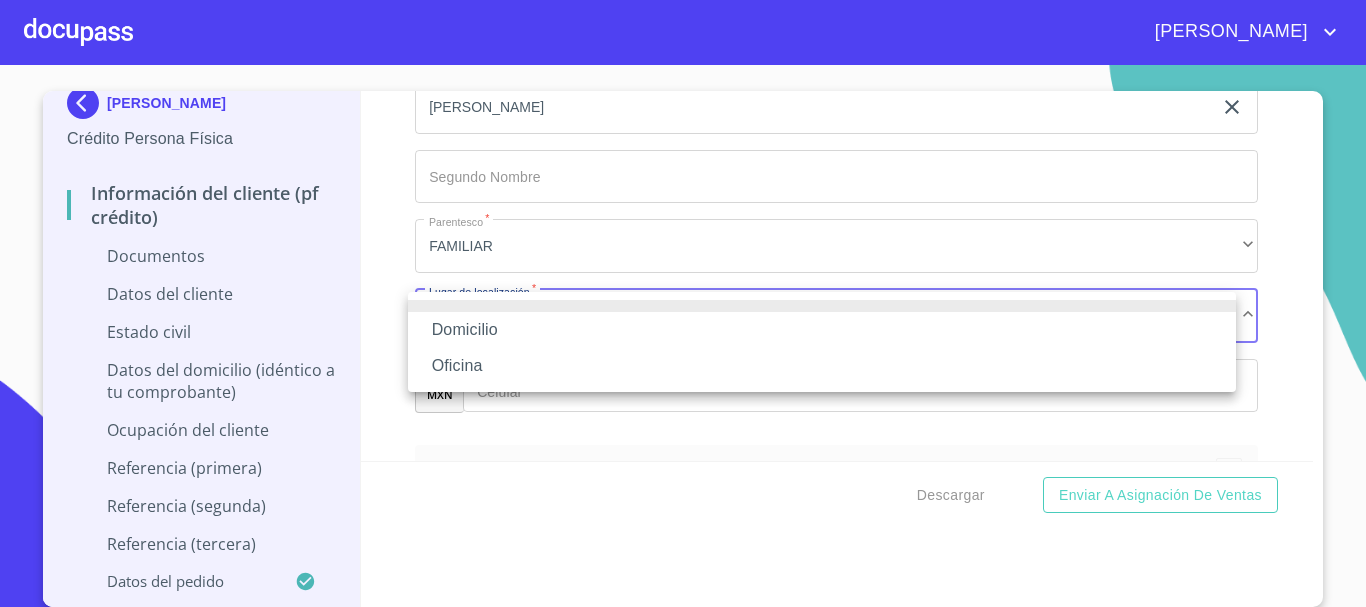 click on "Domicilio" at bounding box center [822, 330] 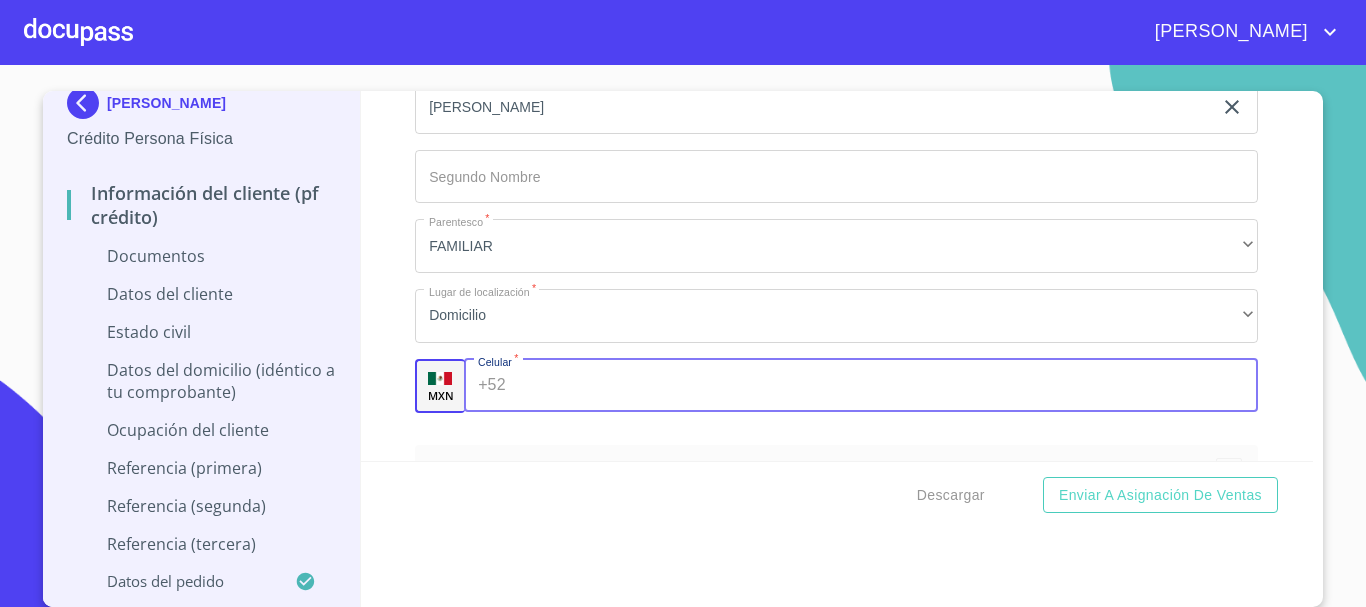 click on "Apellido Paterno   *" at bounding box center (886, 386) 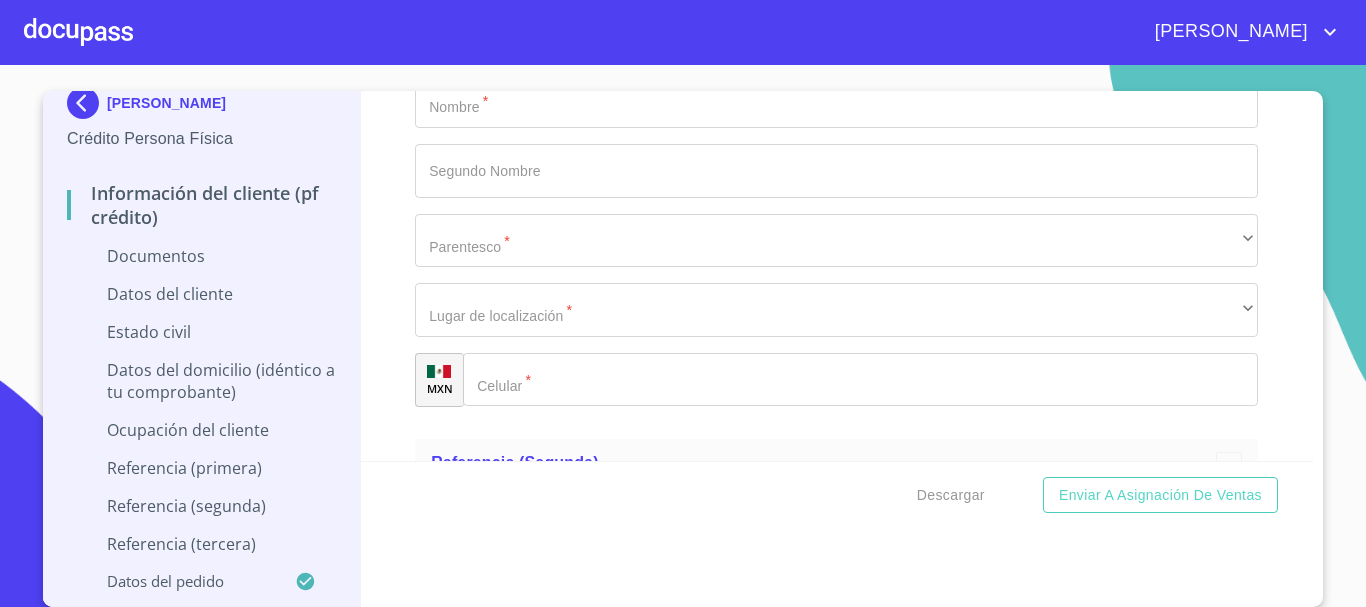 scroll, scrollTop: 611, scrollLeft: 0, axis: vertical 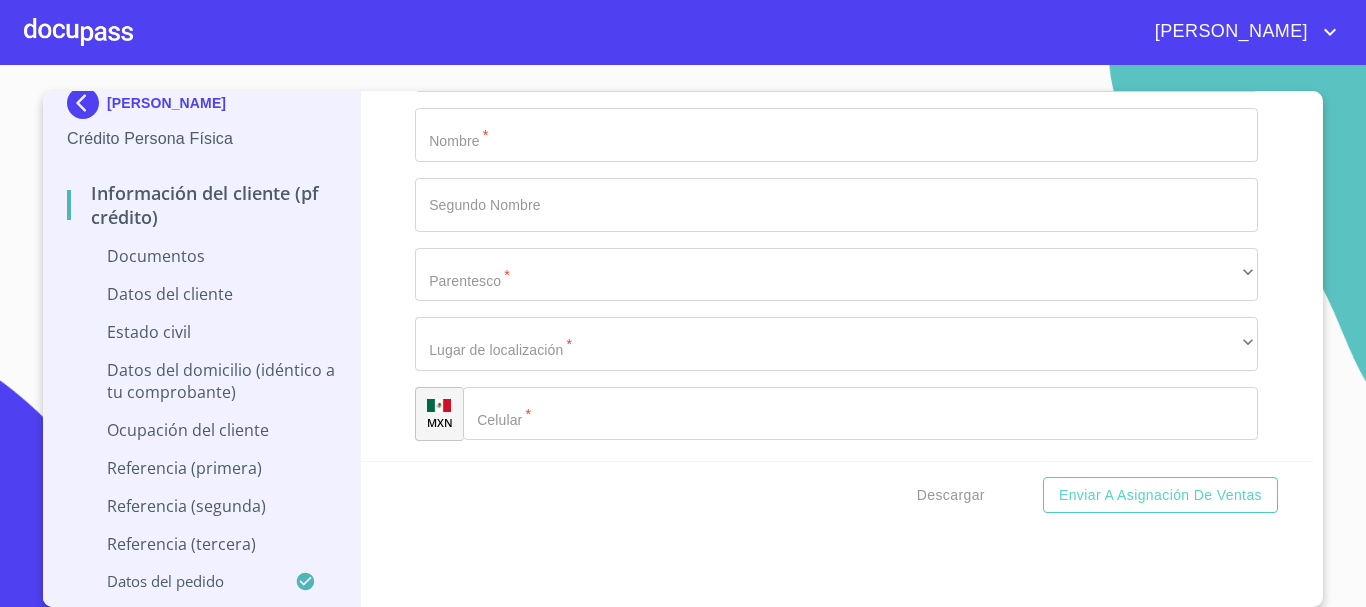 type on "[PHONE_NUMBER]" 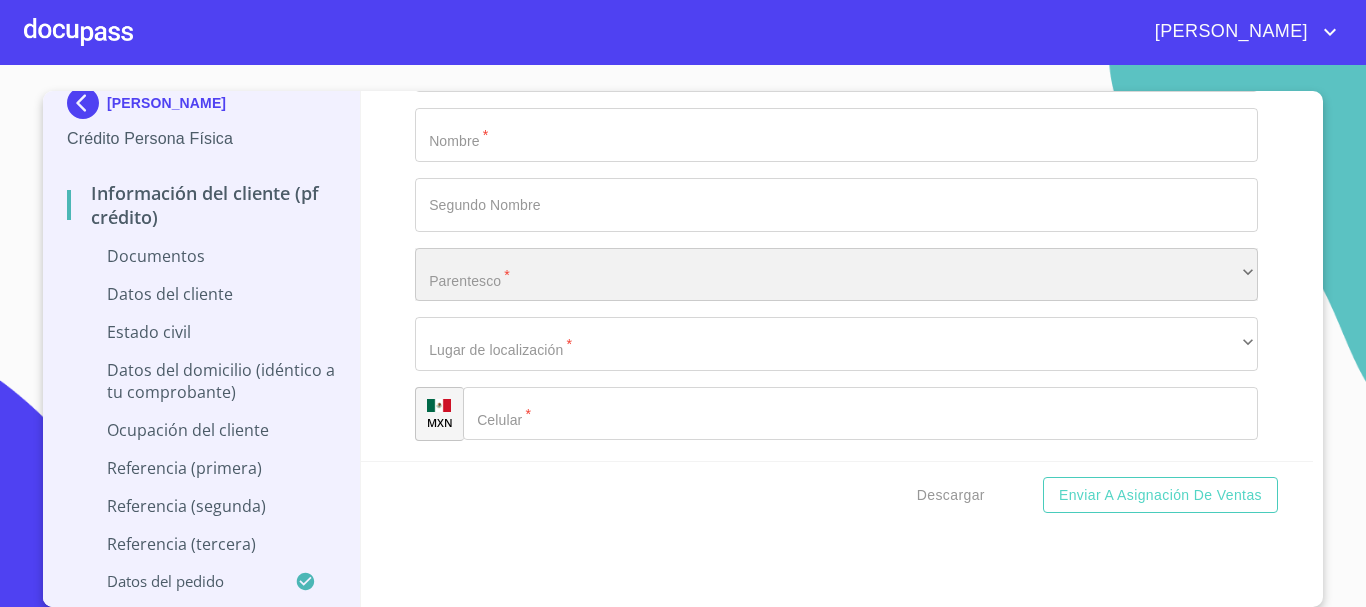 click on "​" at bounding box center (836, 275) 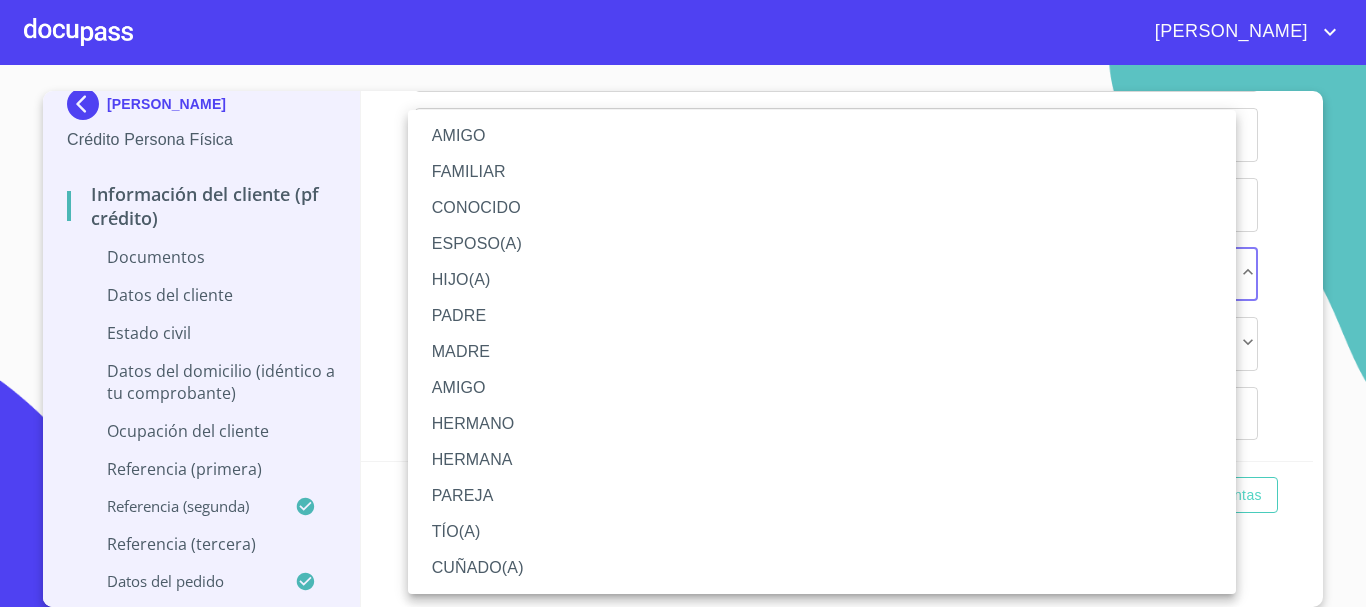 scroll, scrollTop: 18, scrollLeft: 0, axis: vertical 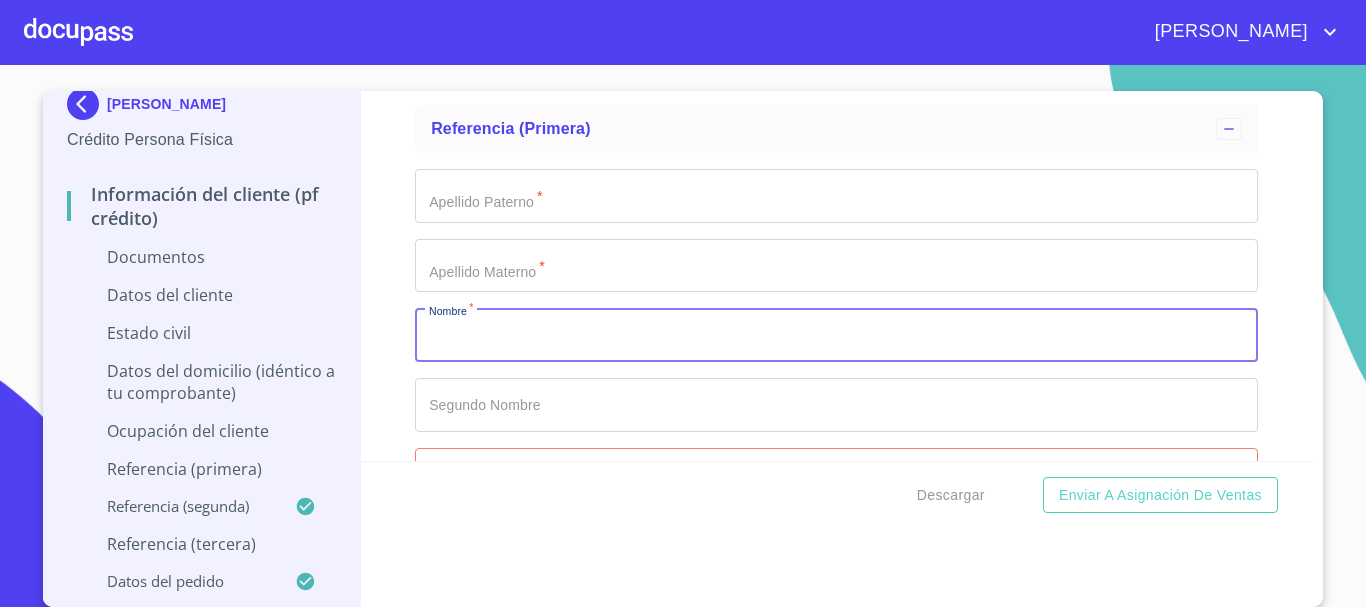 click on "Apellido Paterno   *" at bounding box center [836, 335] 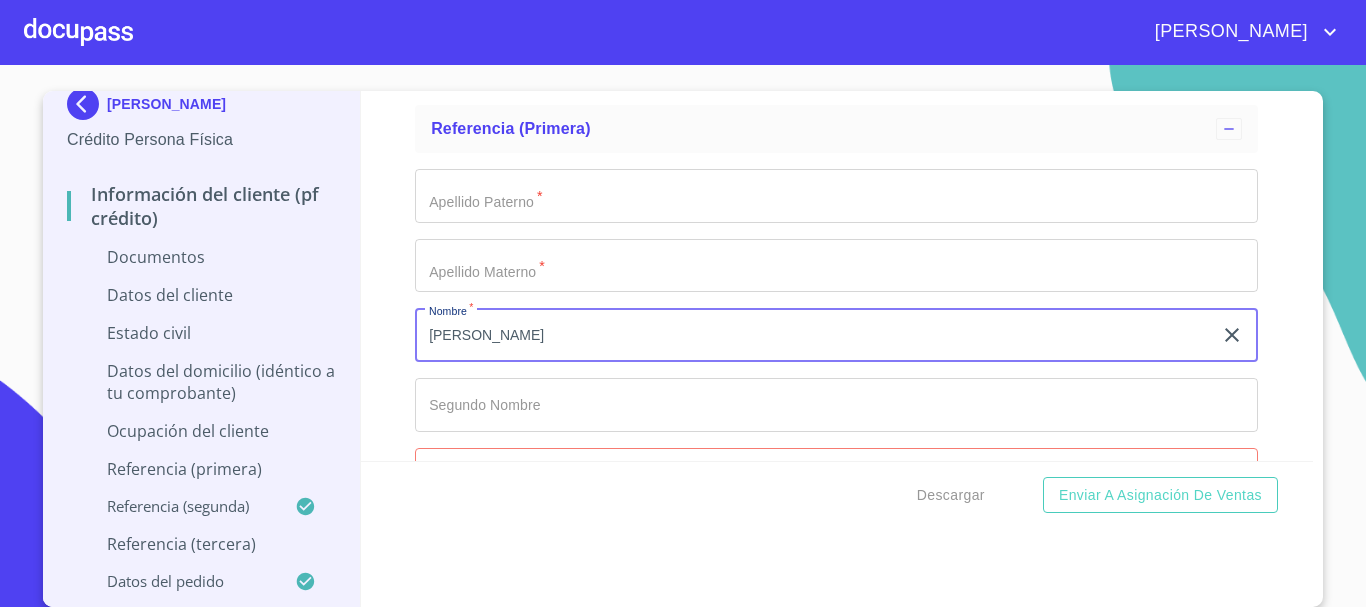 type on "[PERSON_NAME]" 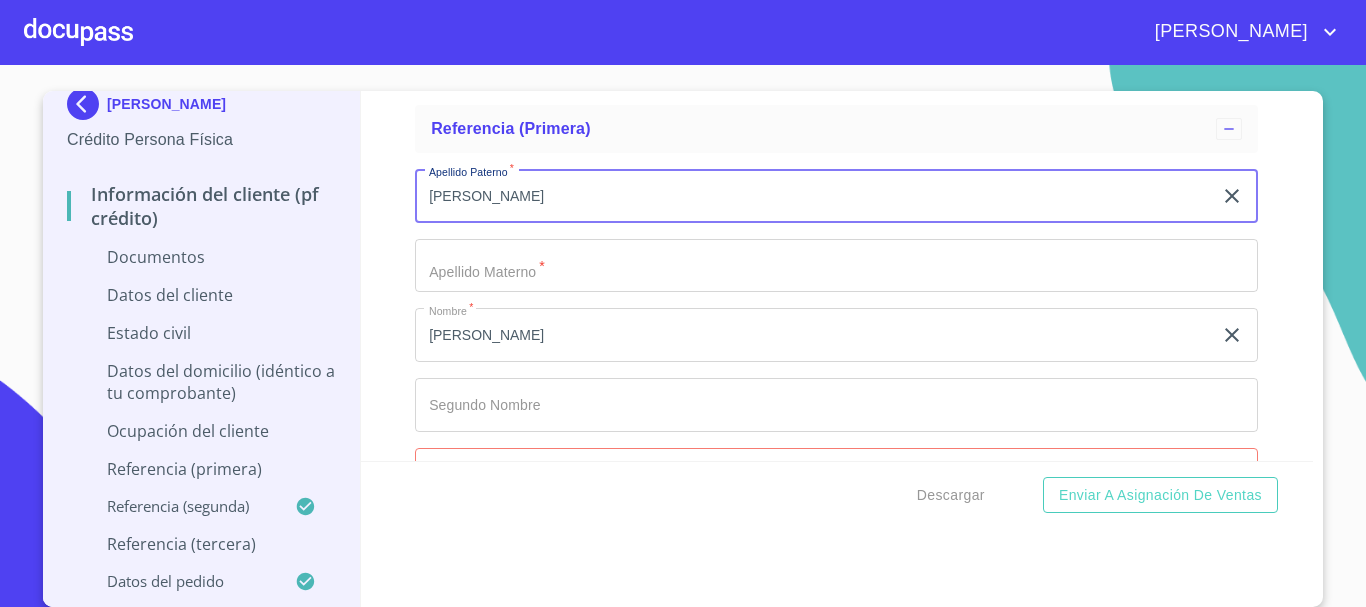type on "[PERSON_NAME]" 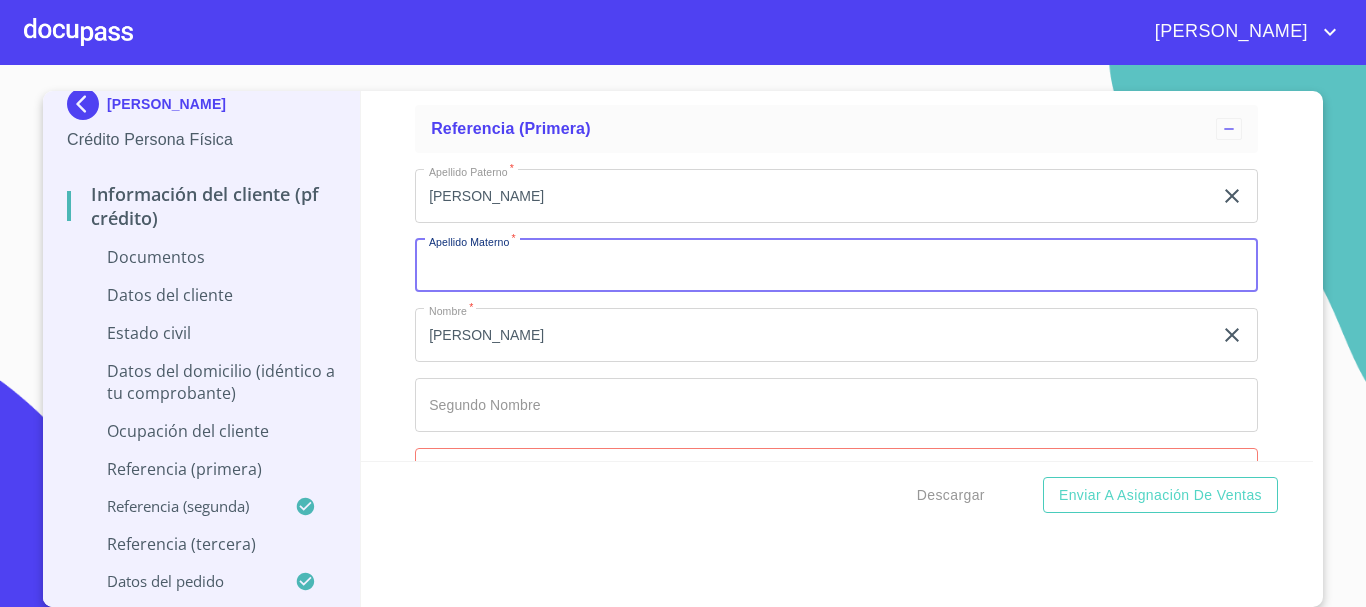 click on "Apellido Paterno   *" at bounding box center [836, 266] 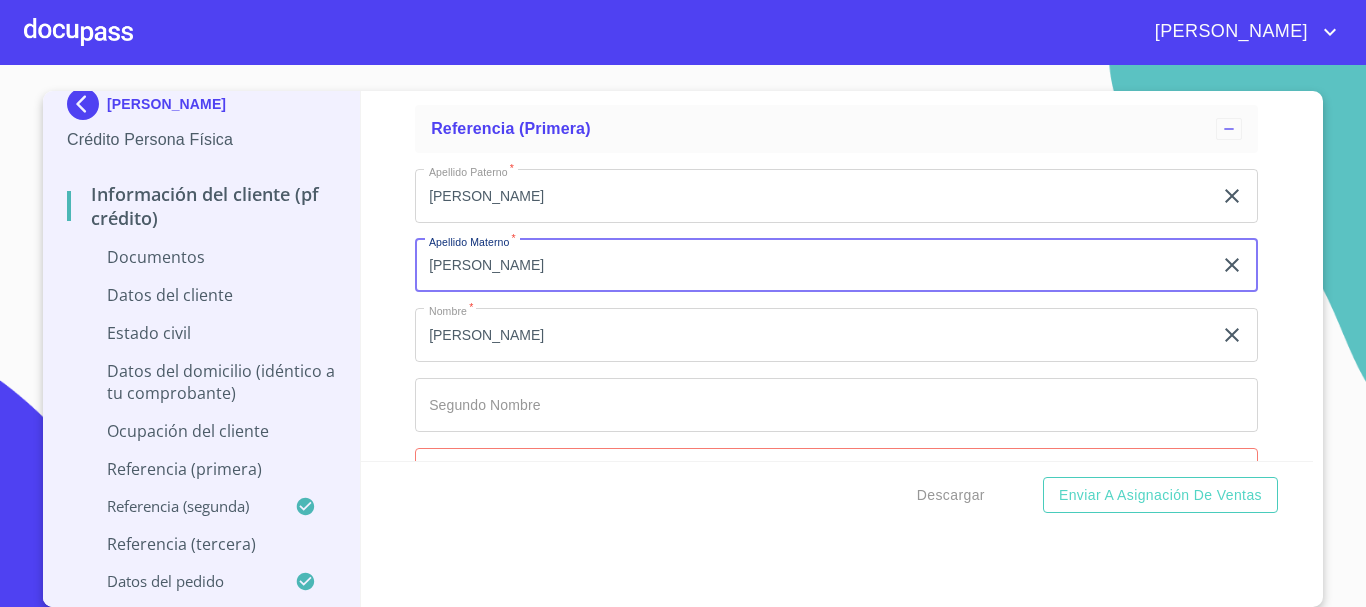 scroll, scrollTop: 511, scrollLeft: 0, axis: vertical 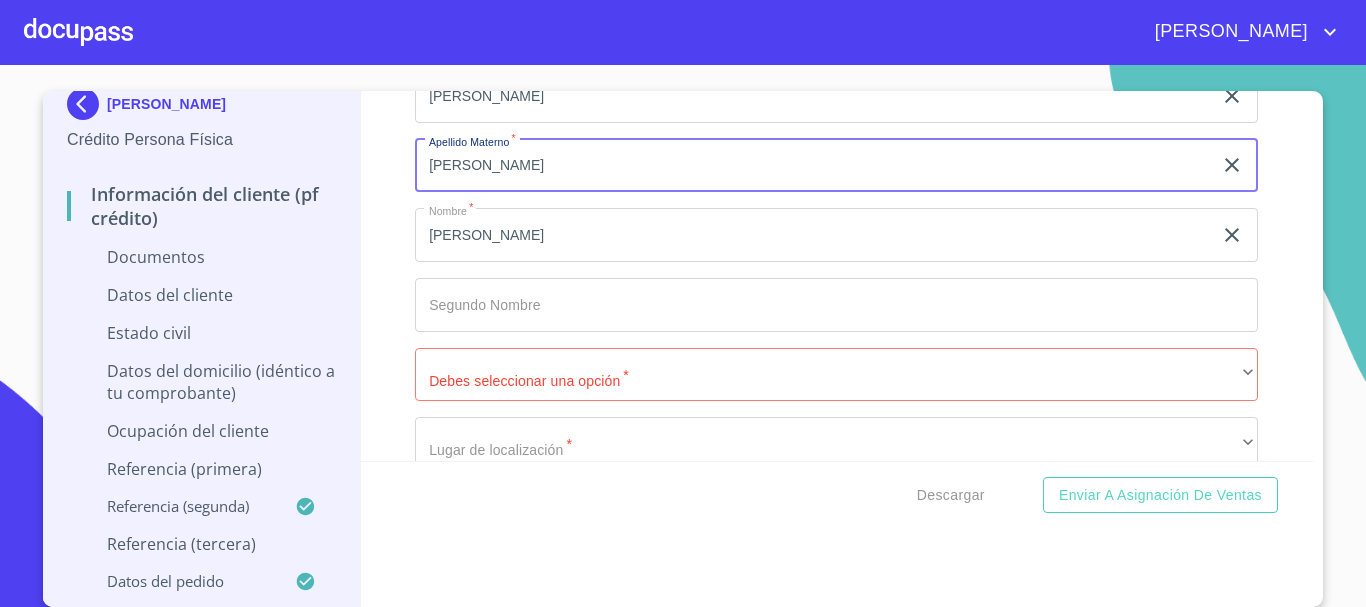 type on "[PERSON_NAME]" 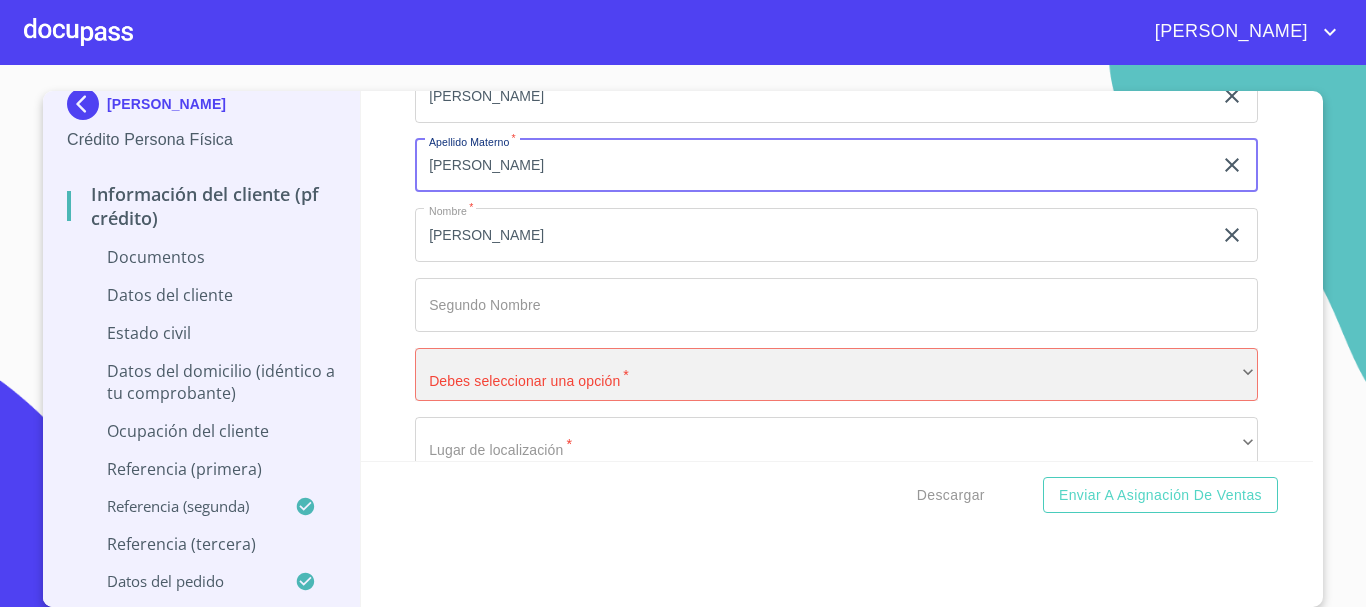 click on "​" at bounding box center [836, 375] 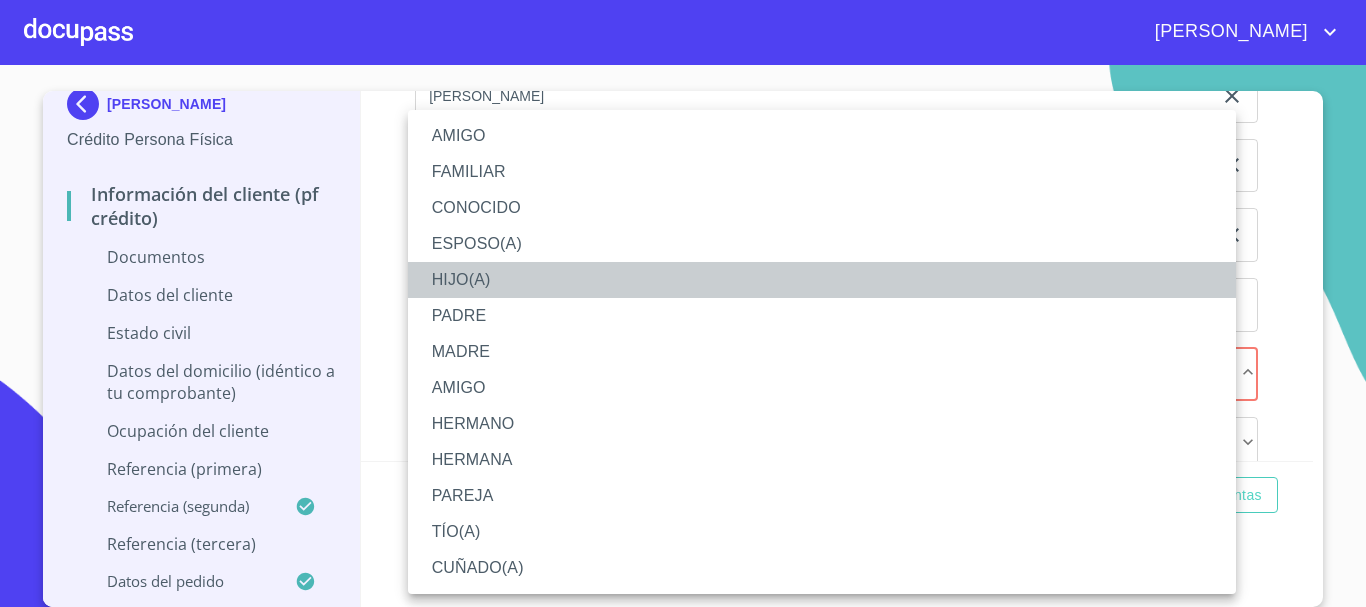 click on "HIJO(A)" at bounding box center (822, 280) 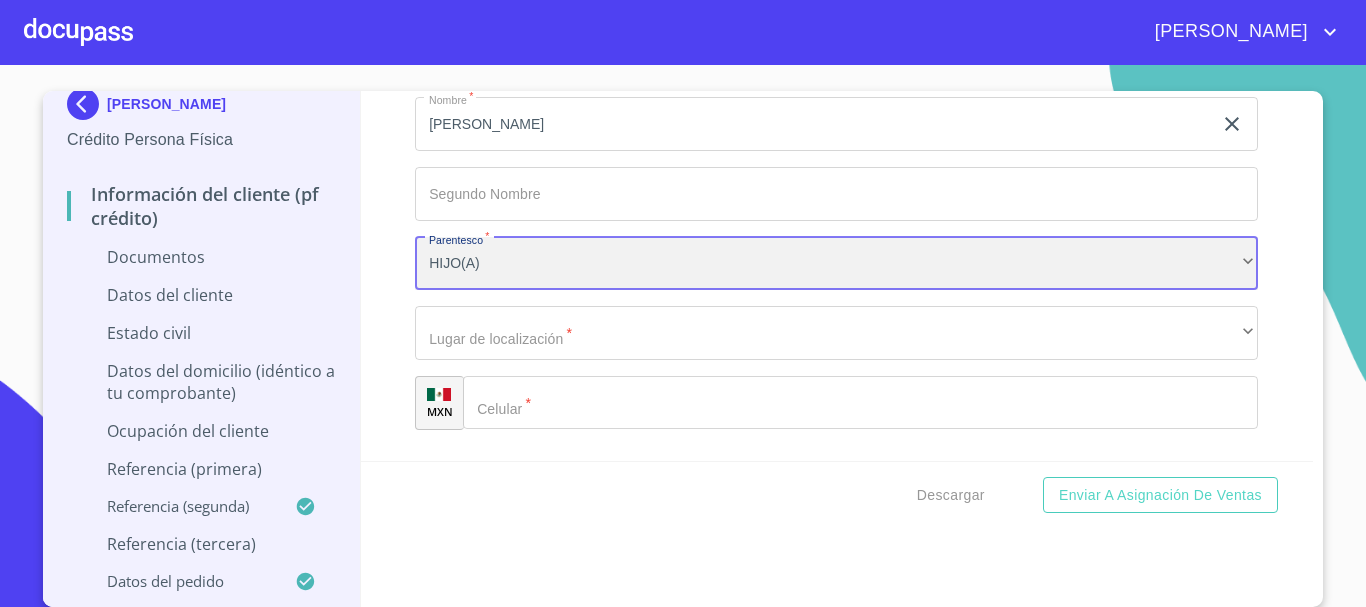 scroll, scrollTop: 811, scrollLeft: 0, axis: vertical 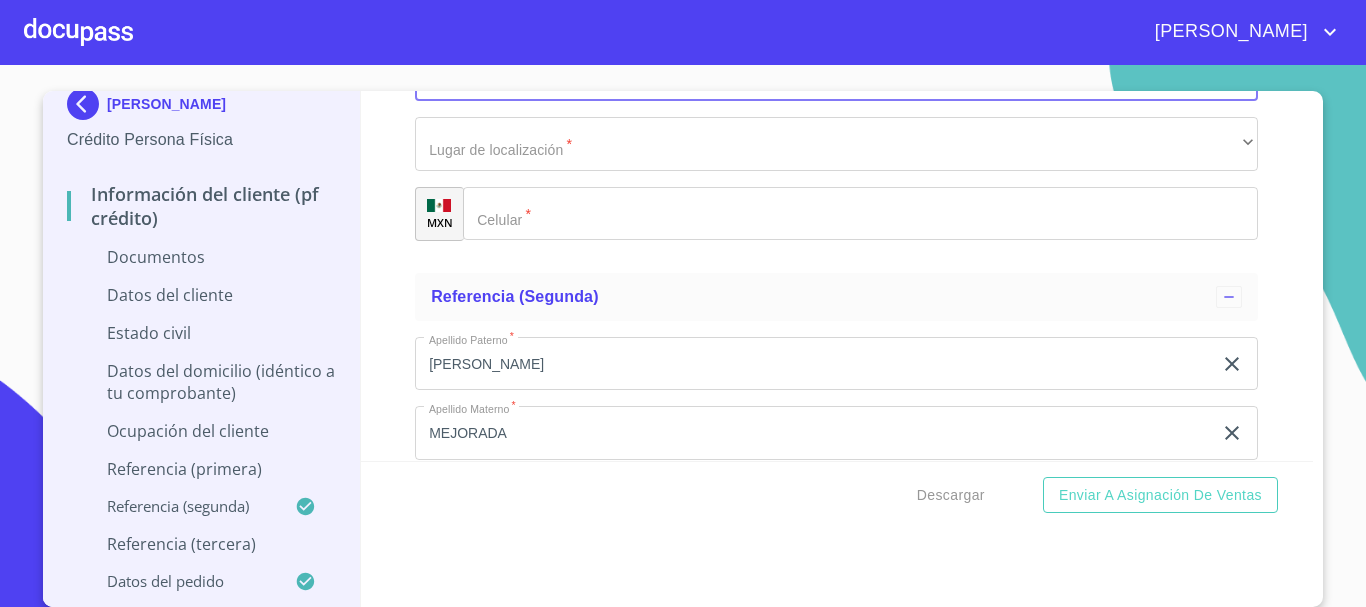 click on "Apellido Paterno   *" 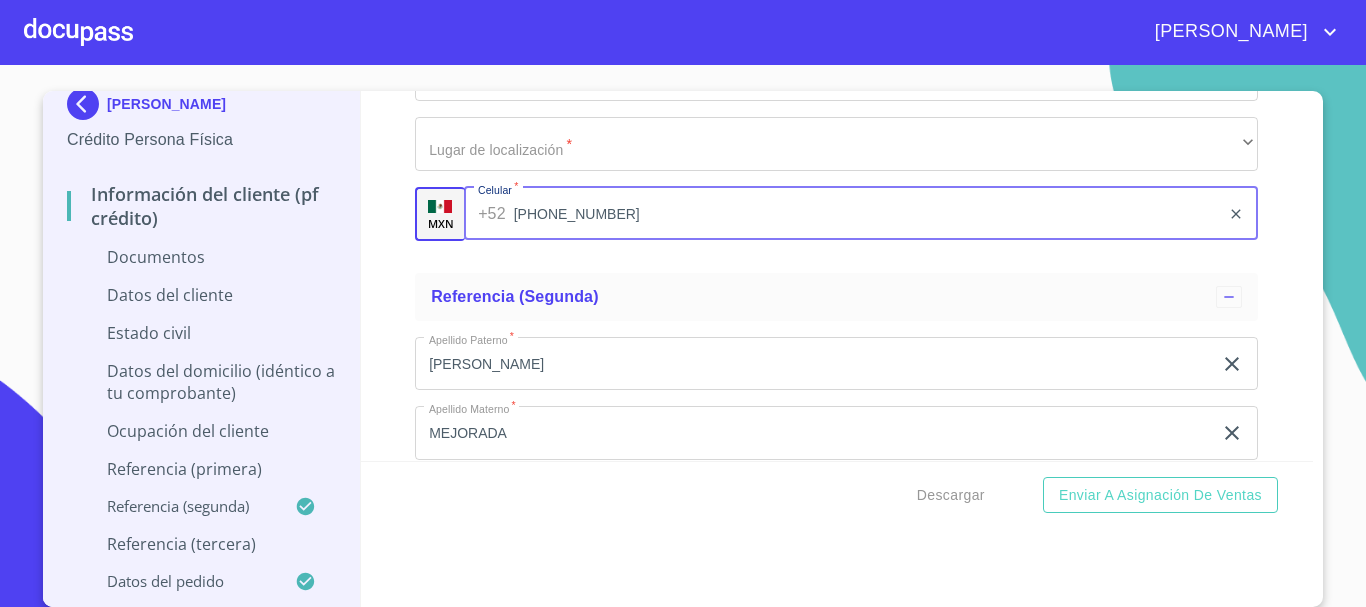 type on "[PHONE_NUMBER]" 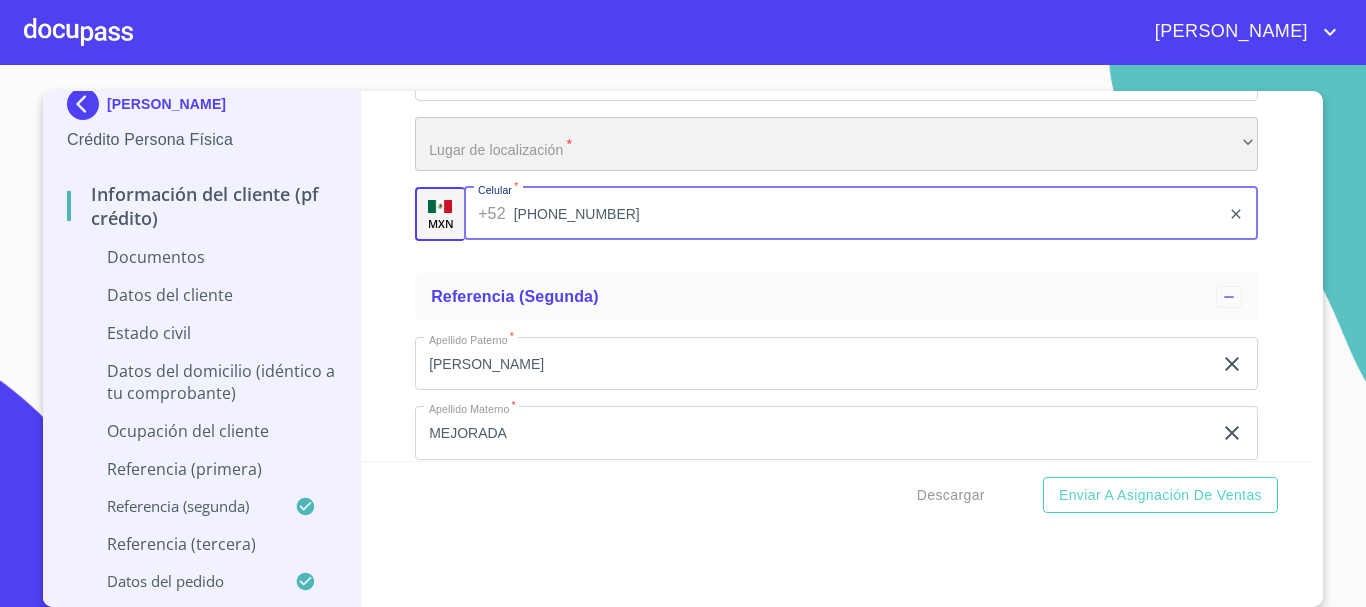 click on "​" at bounding box center [836, 144] 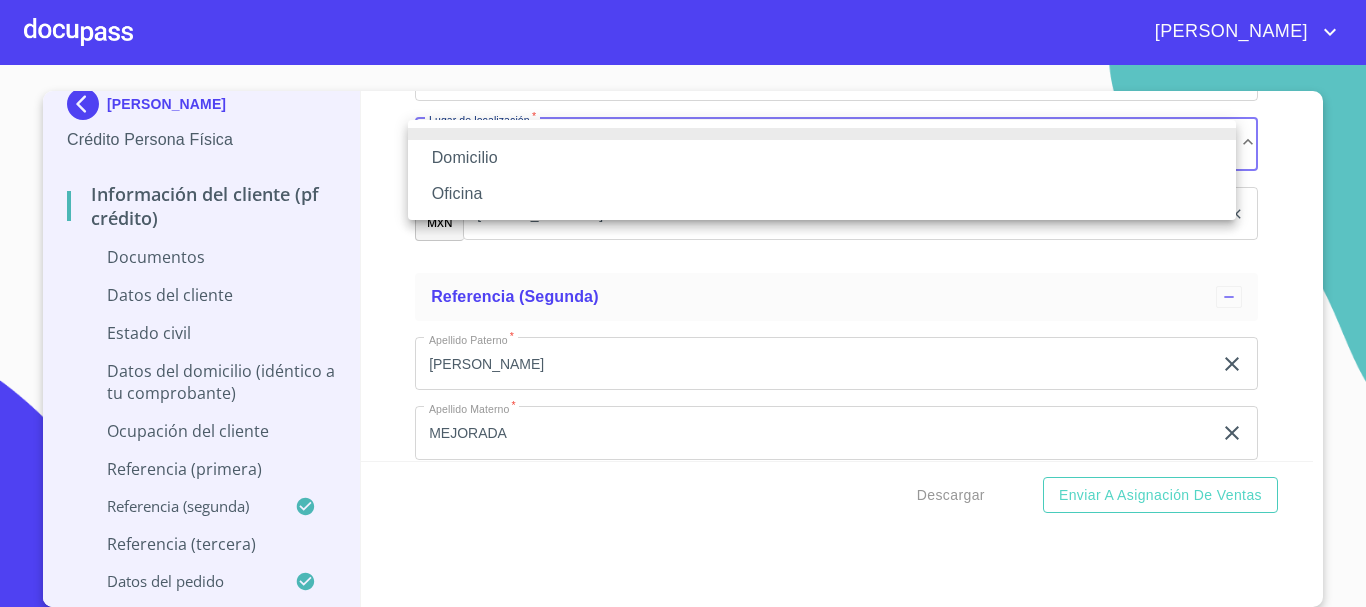 click at bounding box center (822, 134) 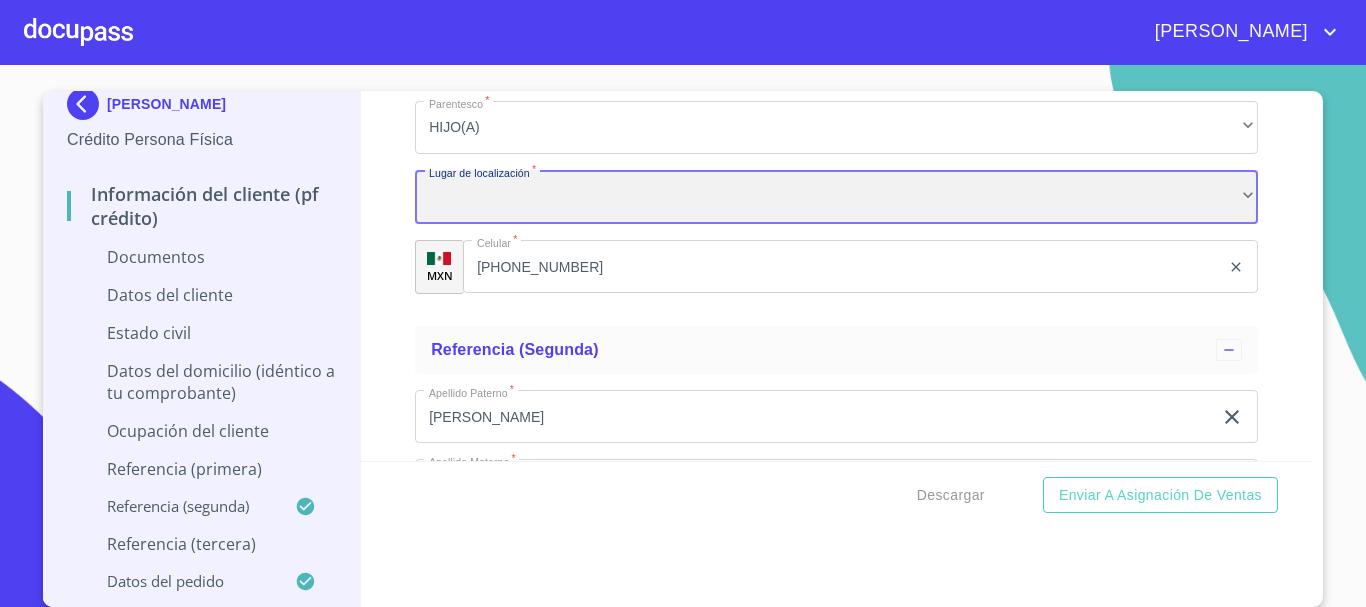 scroll, scrollTop: 711, scrollLeft: 0, axis: vertical 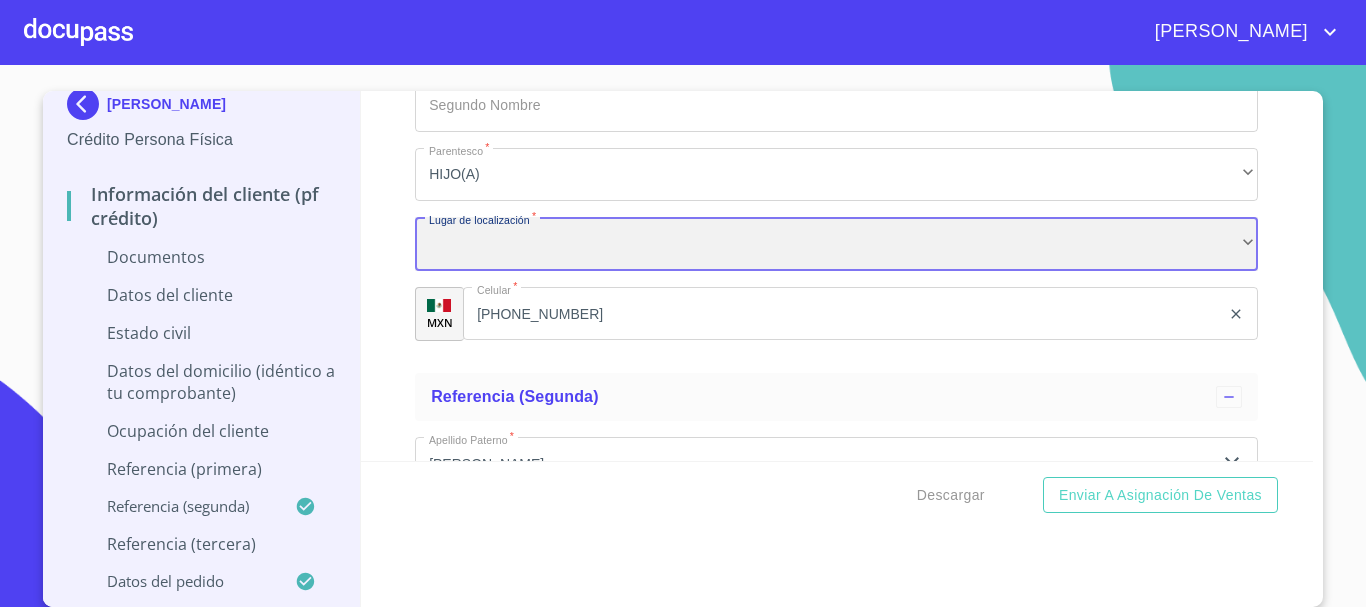click on "​" at bounding box center (836, 244) 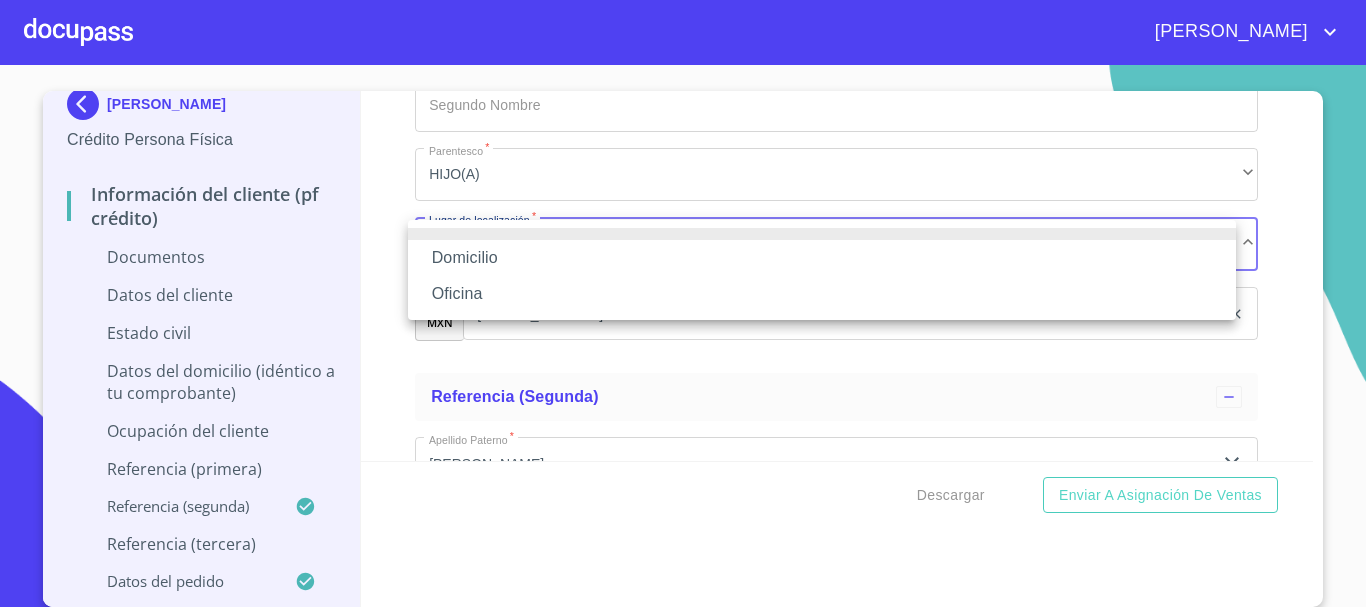 click on "Domicilio" at bounding box center (822, 258) 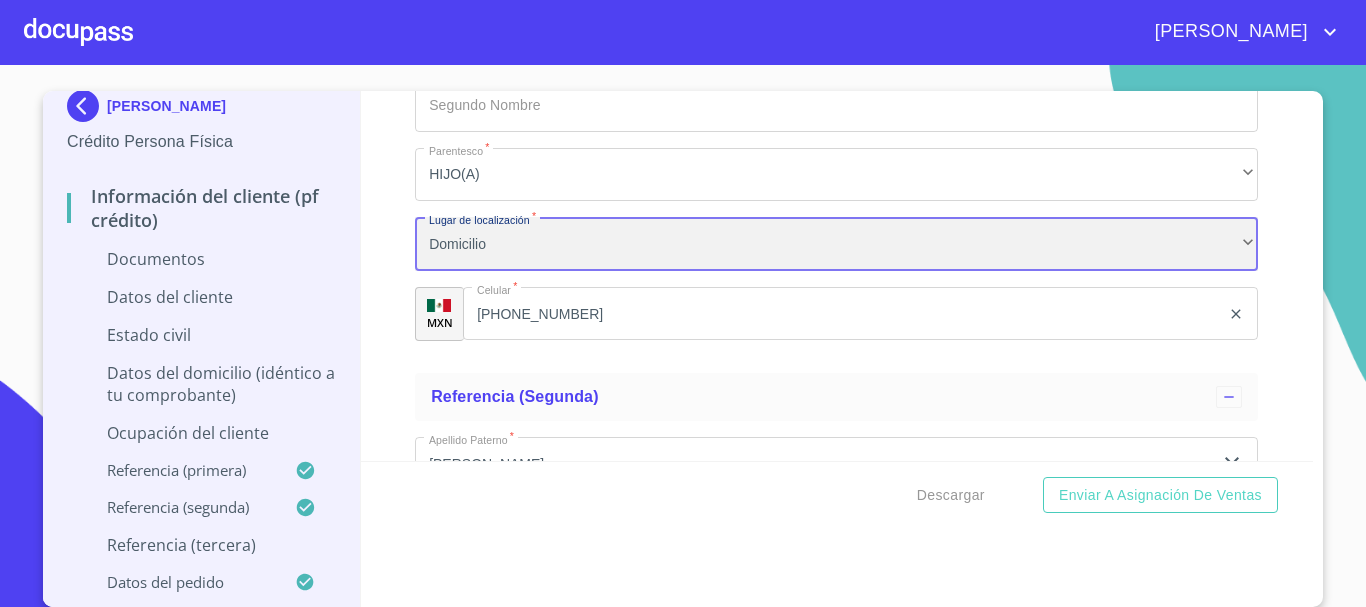scroll, scrollTop: 16, scrollLeft: 0, axis: vertical 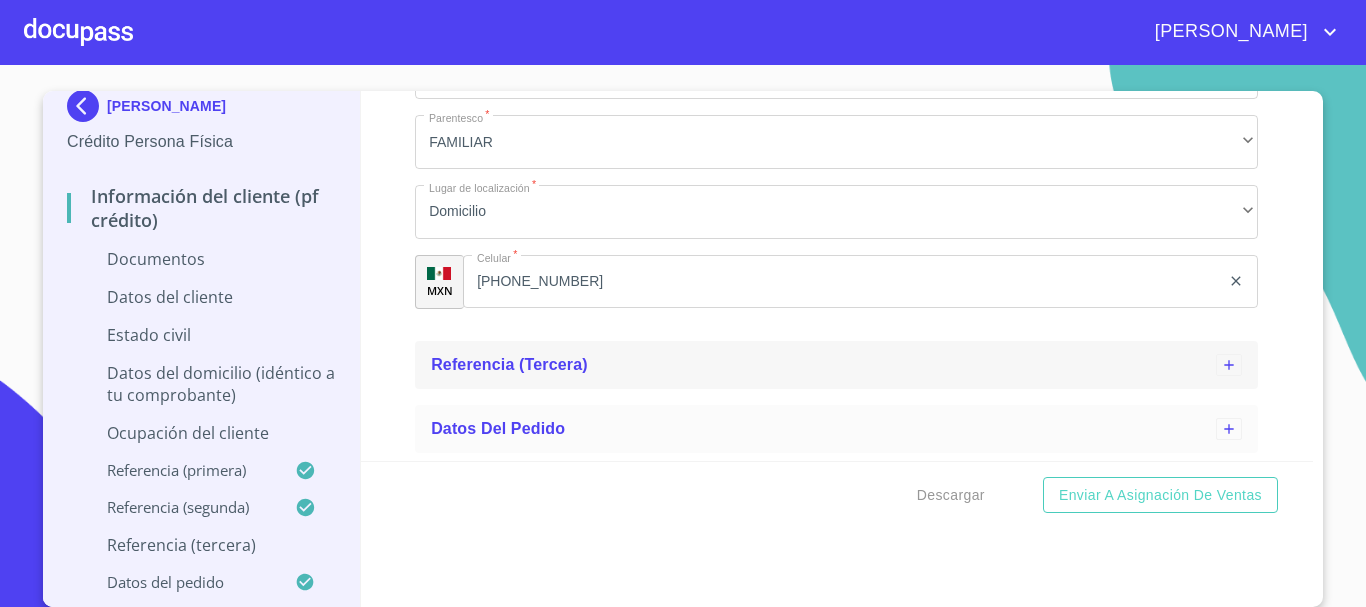 click on "Referencia (tercera)" at bounding box center (836, 365) 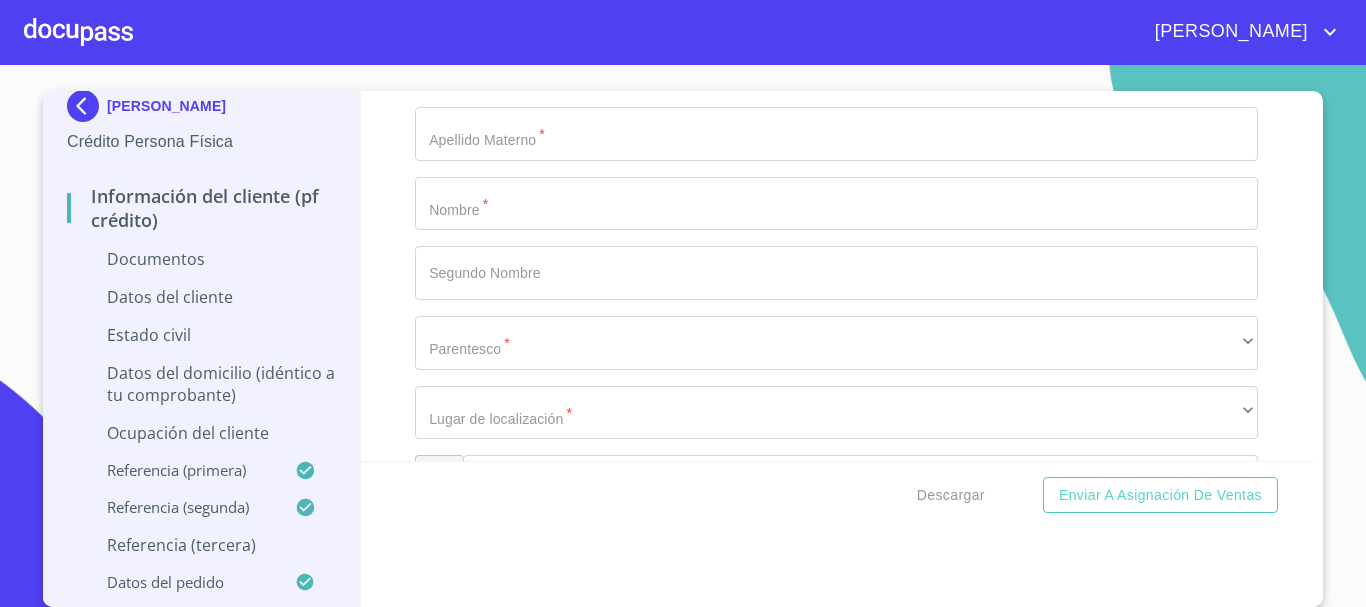 scroll, scrollTop: 1711, scrollLeft: 0, axis: vertical 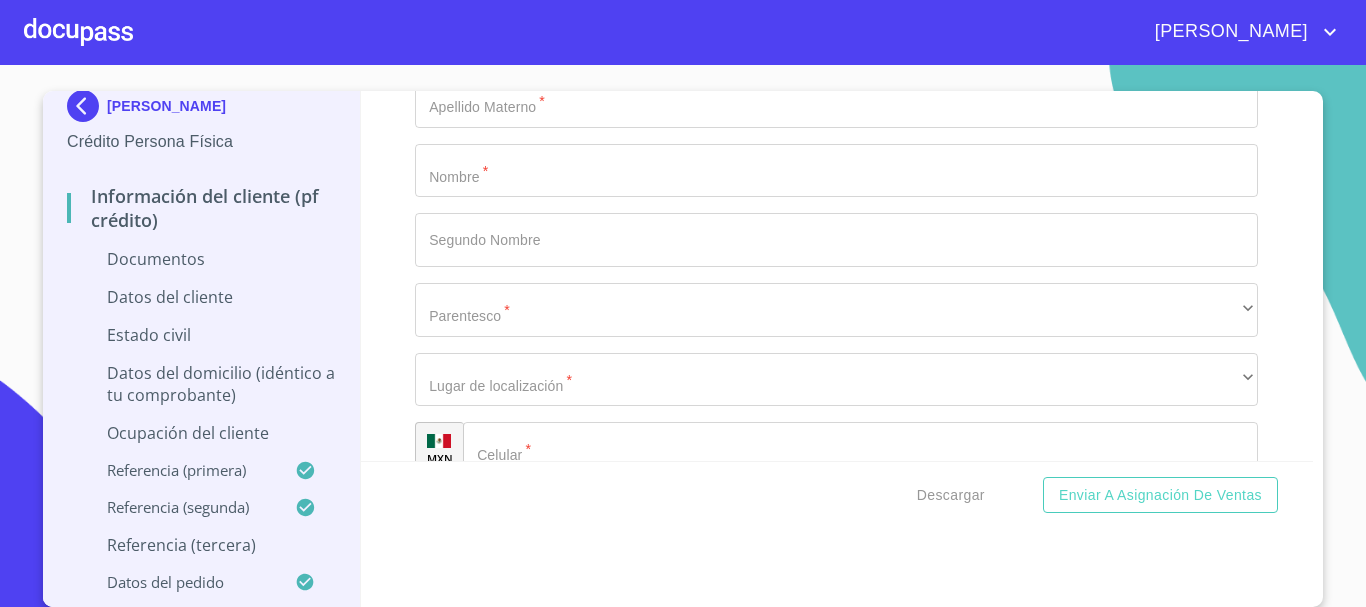 click on "Apellido Paterno   *" at bounding box center (813, -1104) 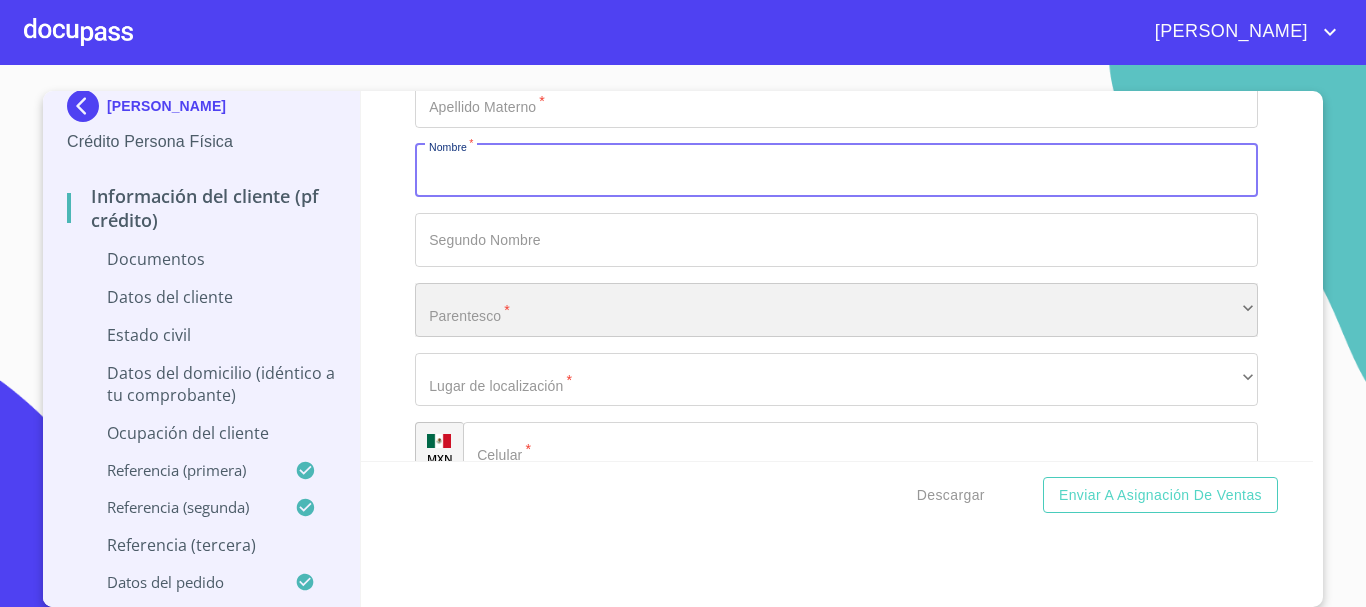 click on "​" at bounding box center (836, 310) 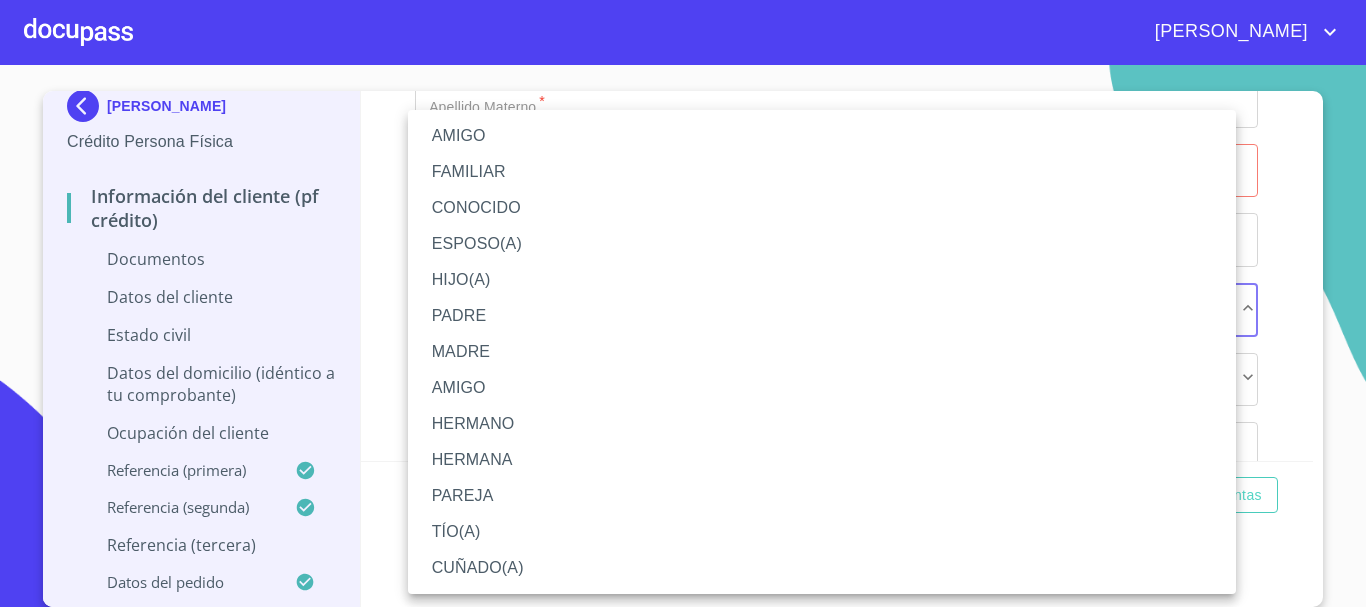 click at bounding box center (683, 303) 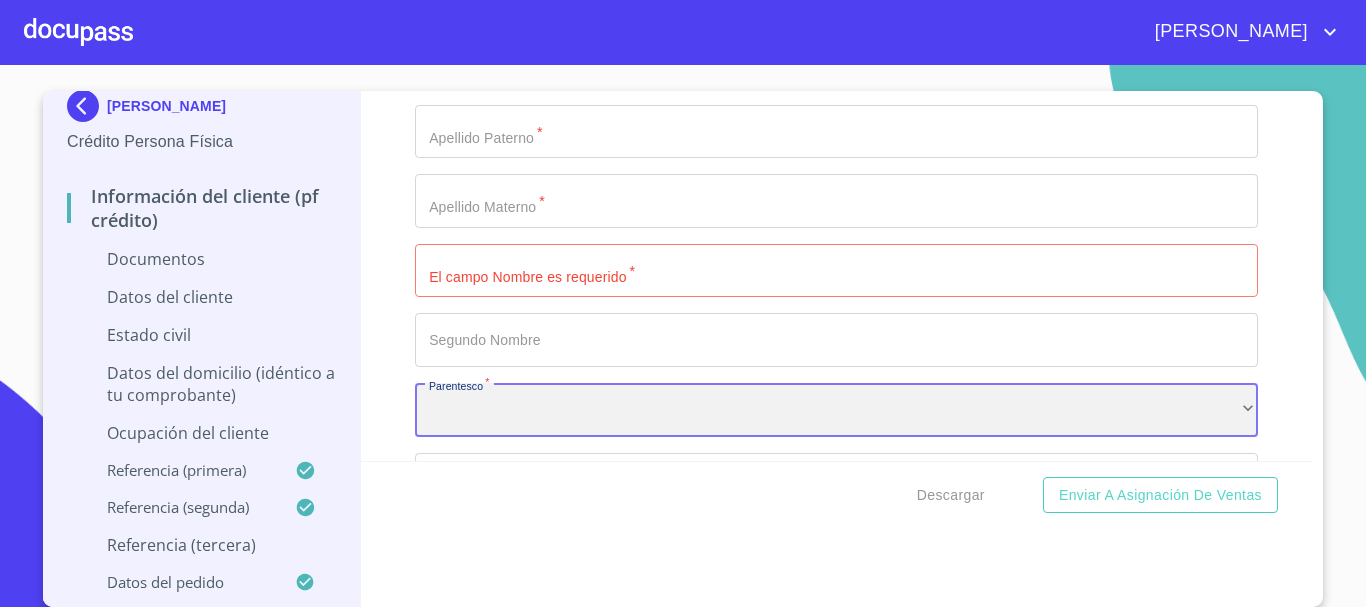scroll, scrollTop: 1511, scrollLeft: 0, axis: vertical 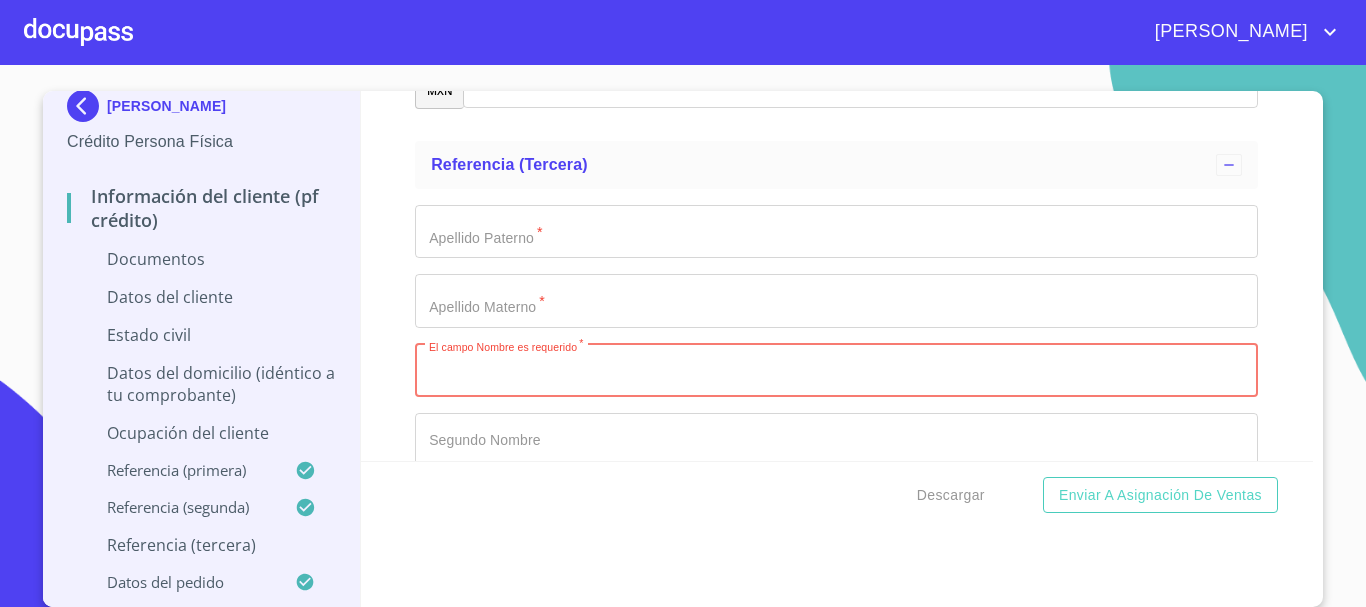 click on "Apellido Paterno   *" at bounding box center [836, 371] 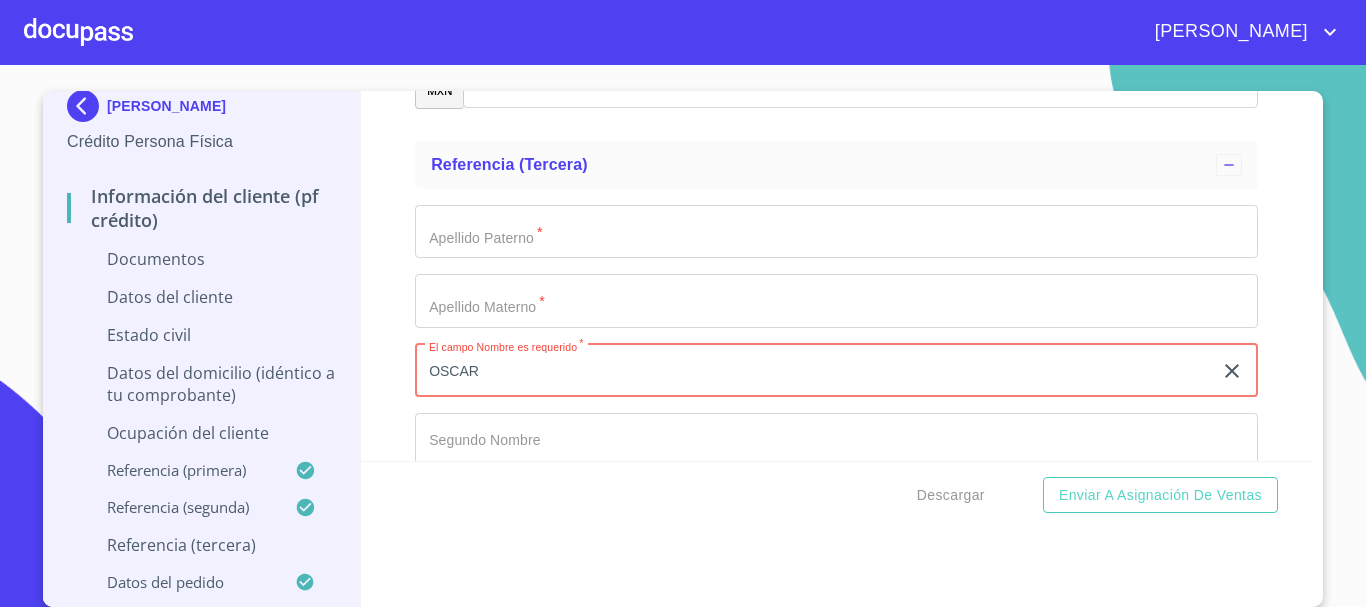 type on "OSCAR" 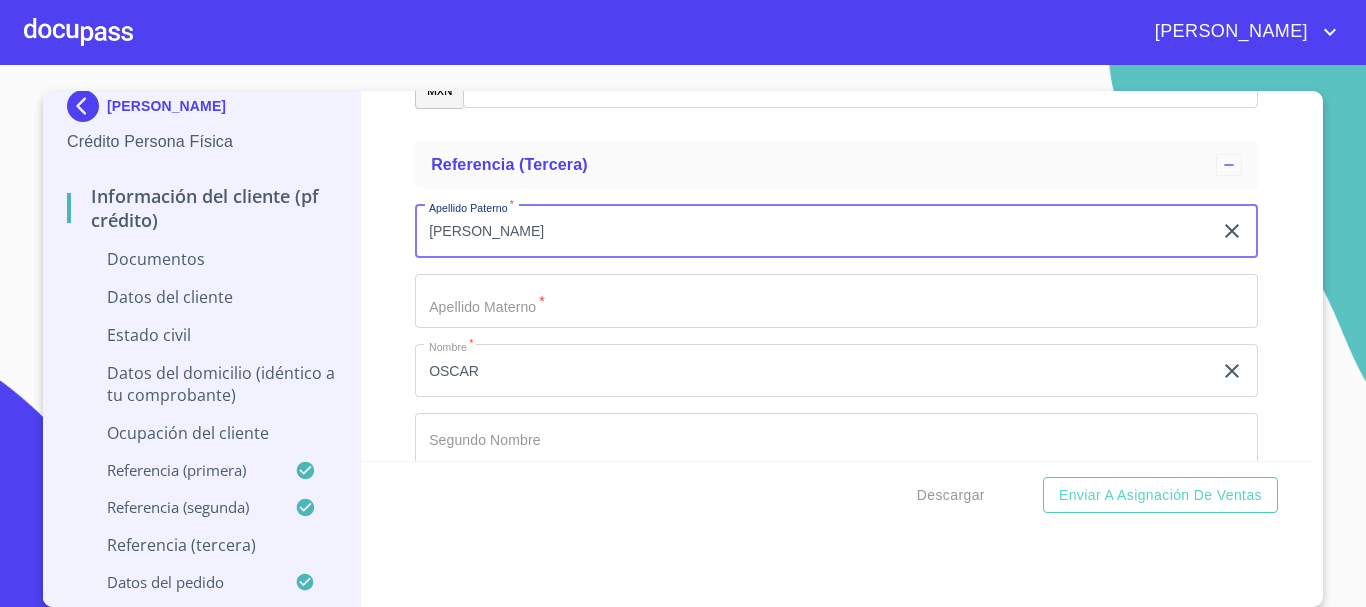 type on "[PERSON_NAME]" 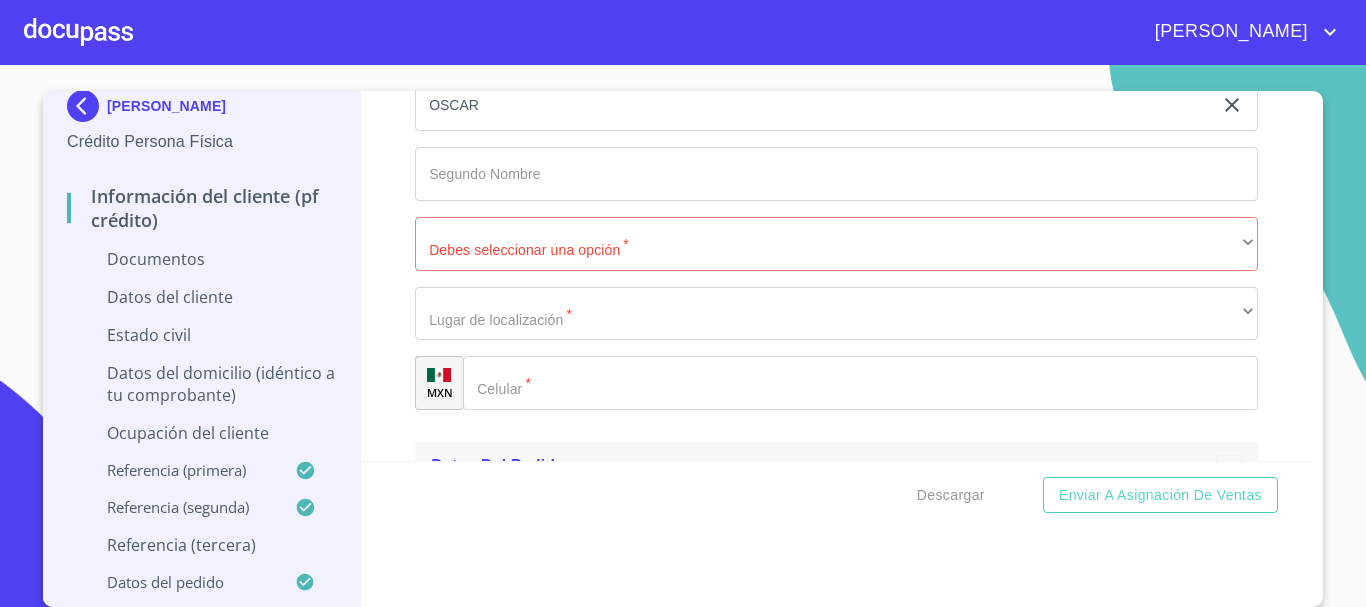scroll, scrollTop: 1811, scrollLeft: 0, axis: vertical 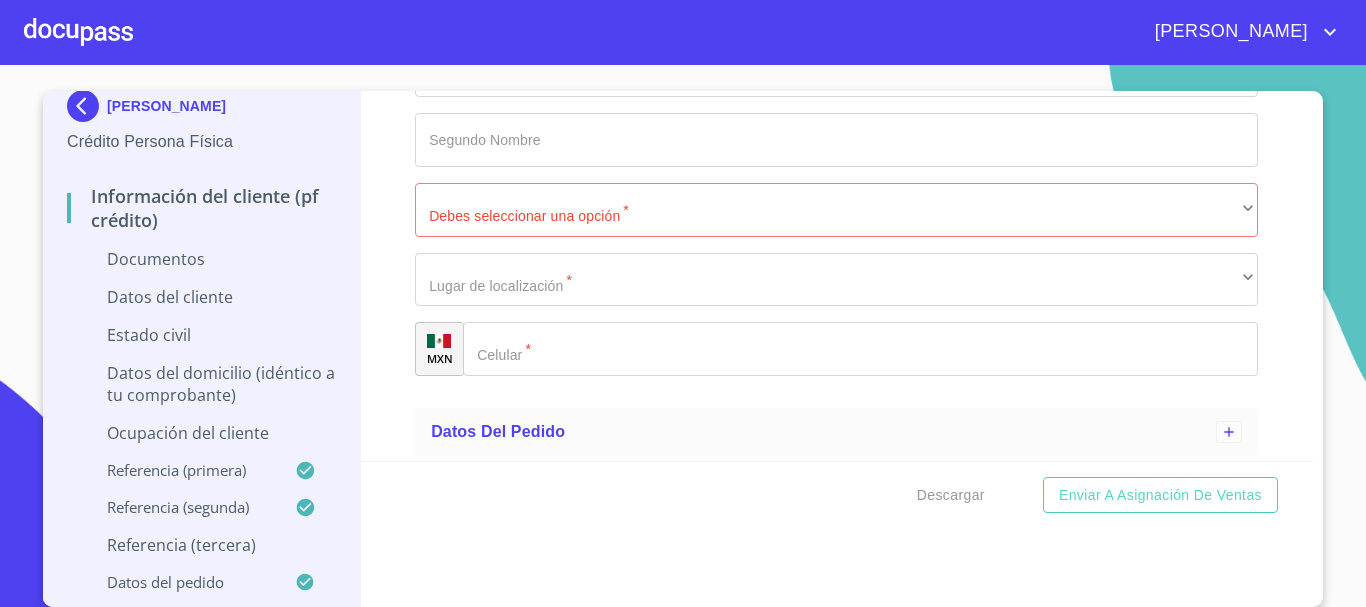 type on "[PERSON_NAME]" 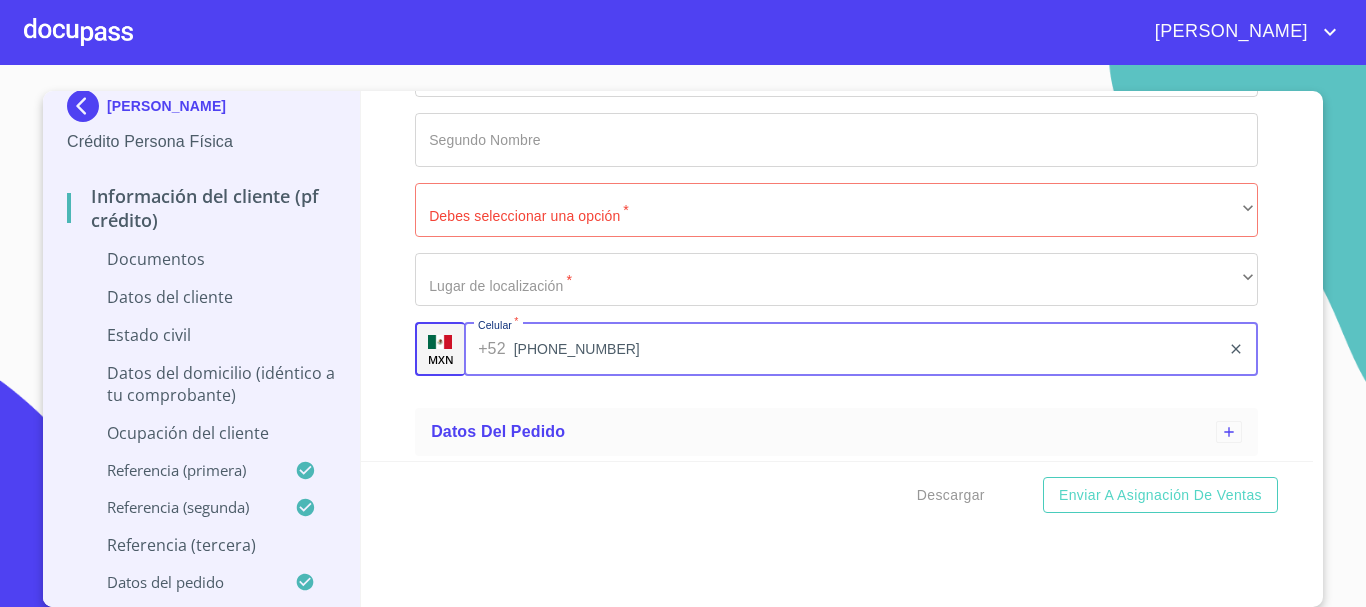 type on "[PHONE_NUMBER]" 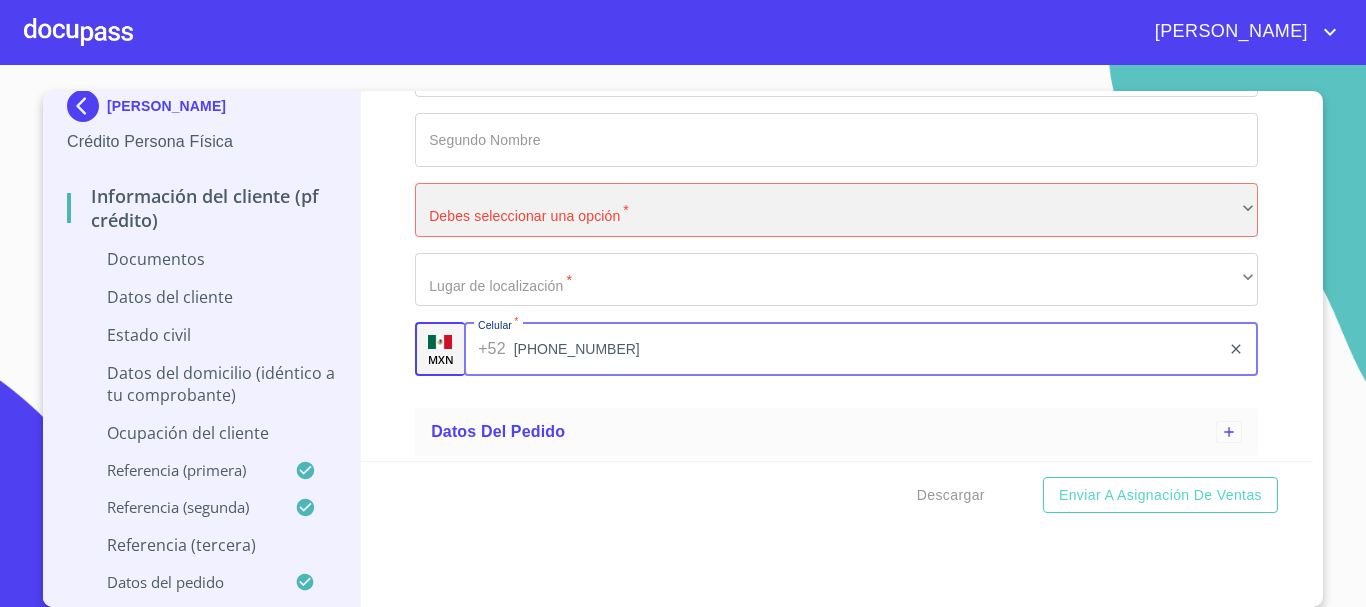 click on "​" at bounding box center (836, 210) 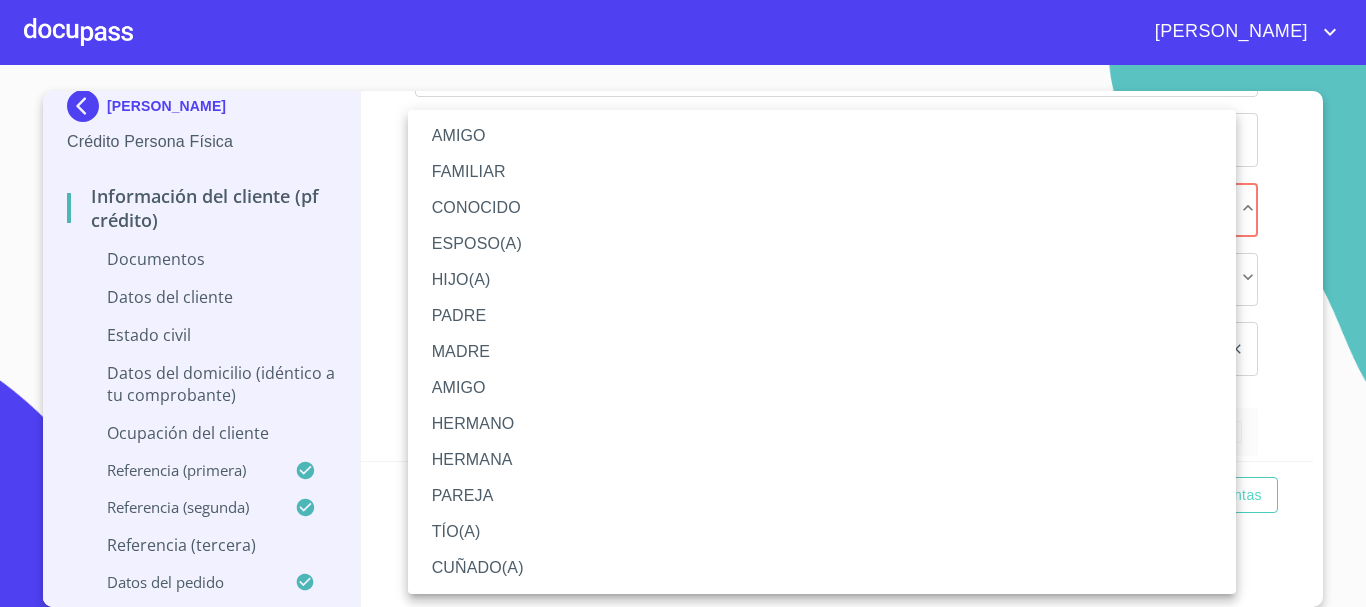 click on "CONOCIDO" at bounding box center (822, 208) 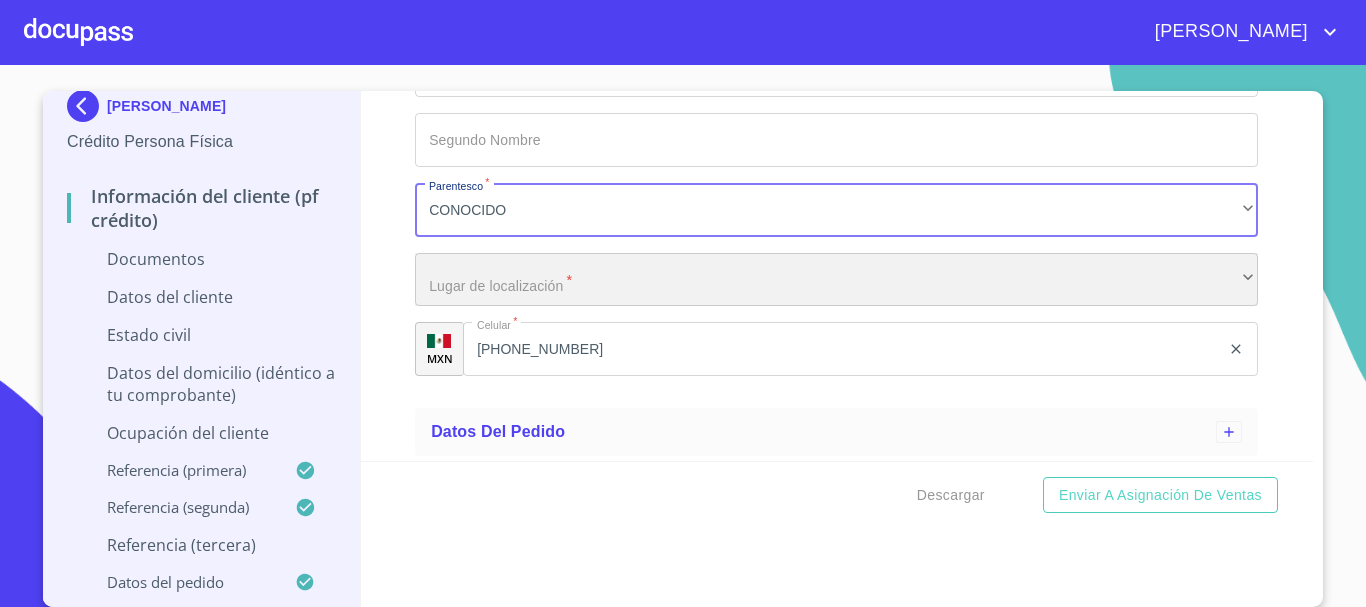click on "​" at bounding box center [836, 280] 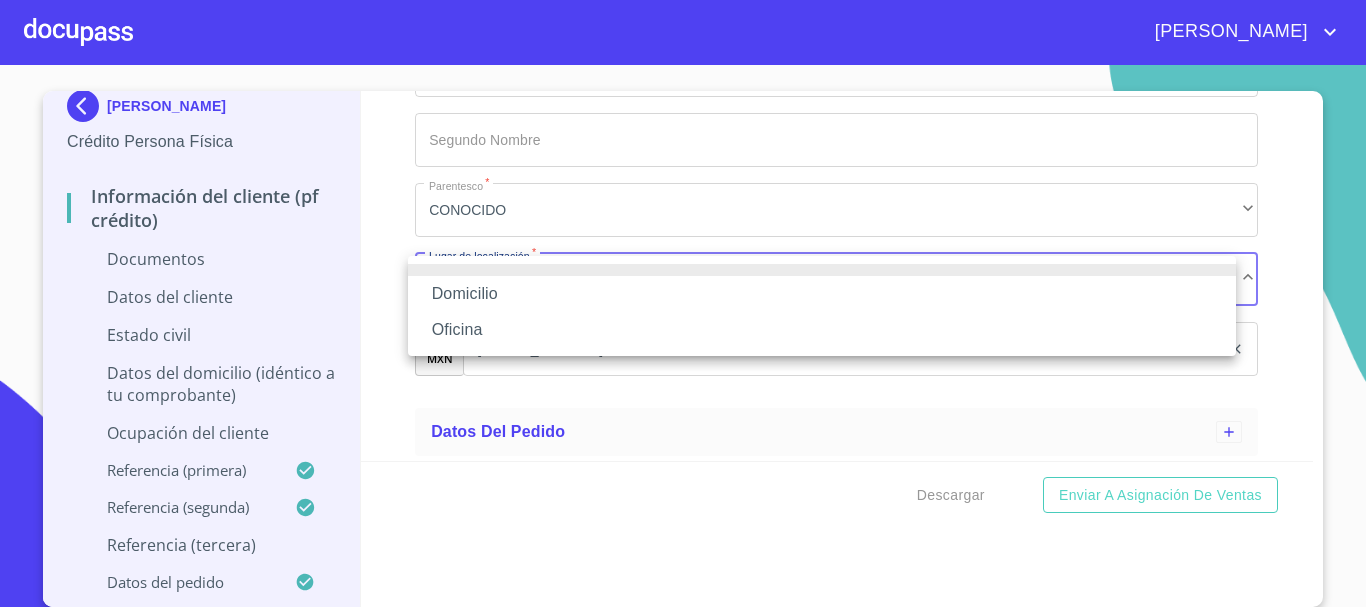 click on "Domicilio" at bounding box center (822, 294) 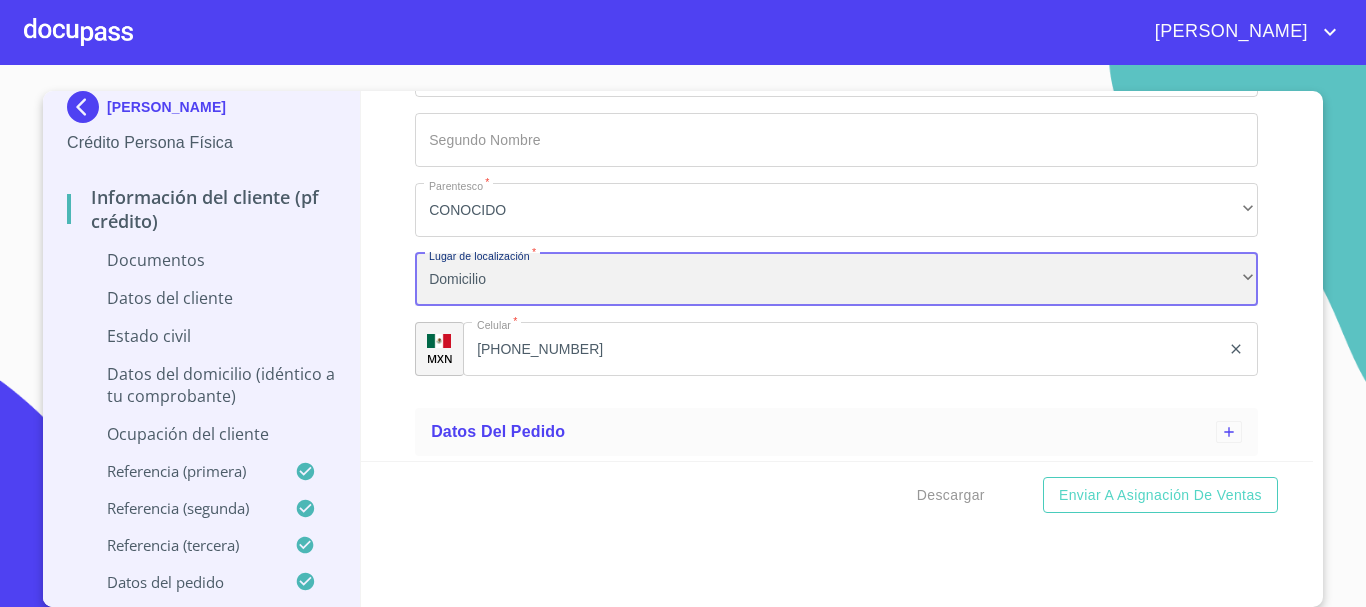 scroll, scrollTop: 15, scrollLeft: 0, axis: vertical 